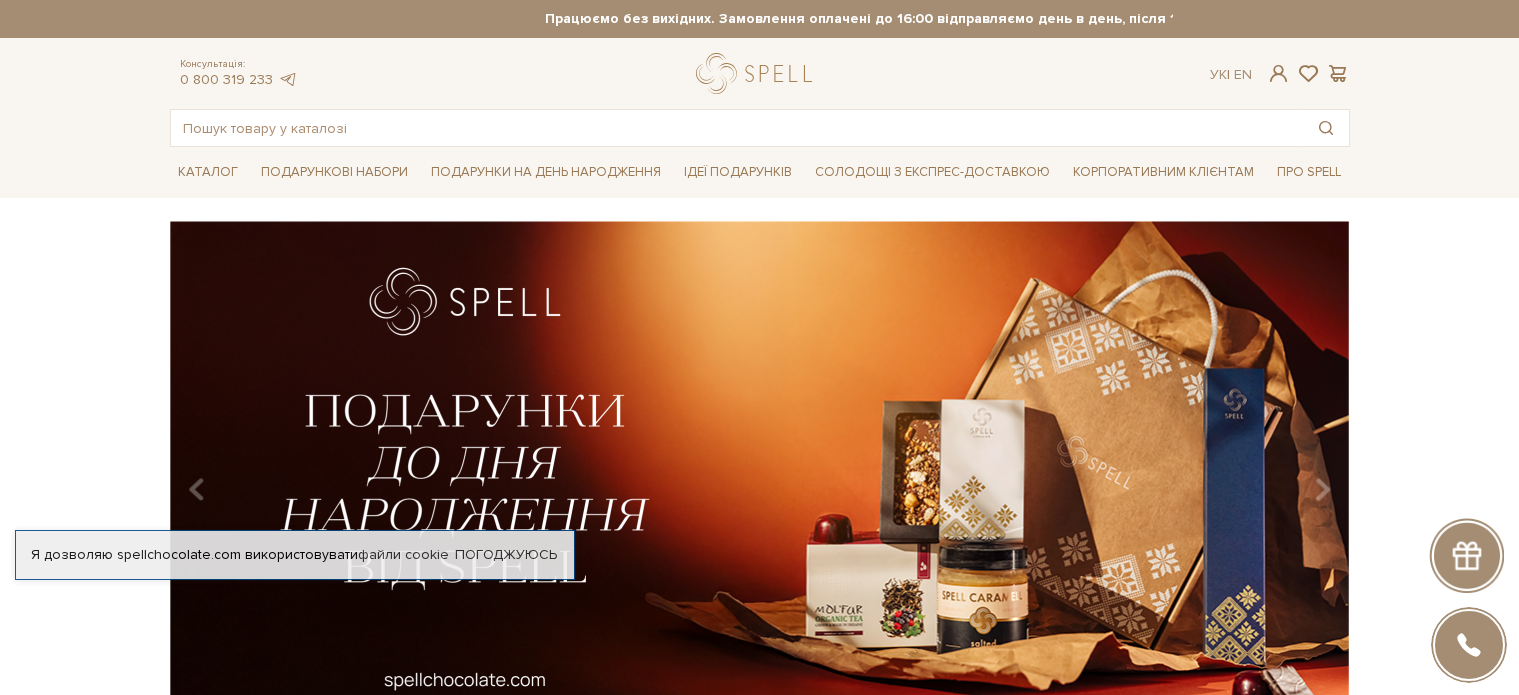 scroll, scrollTop: 0, scrollLeft: 0, axis: both 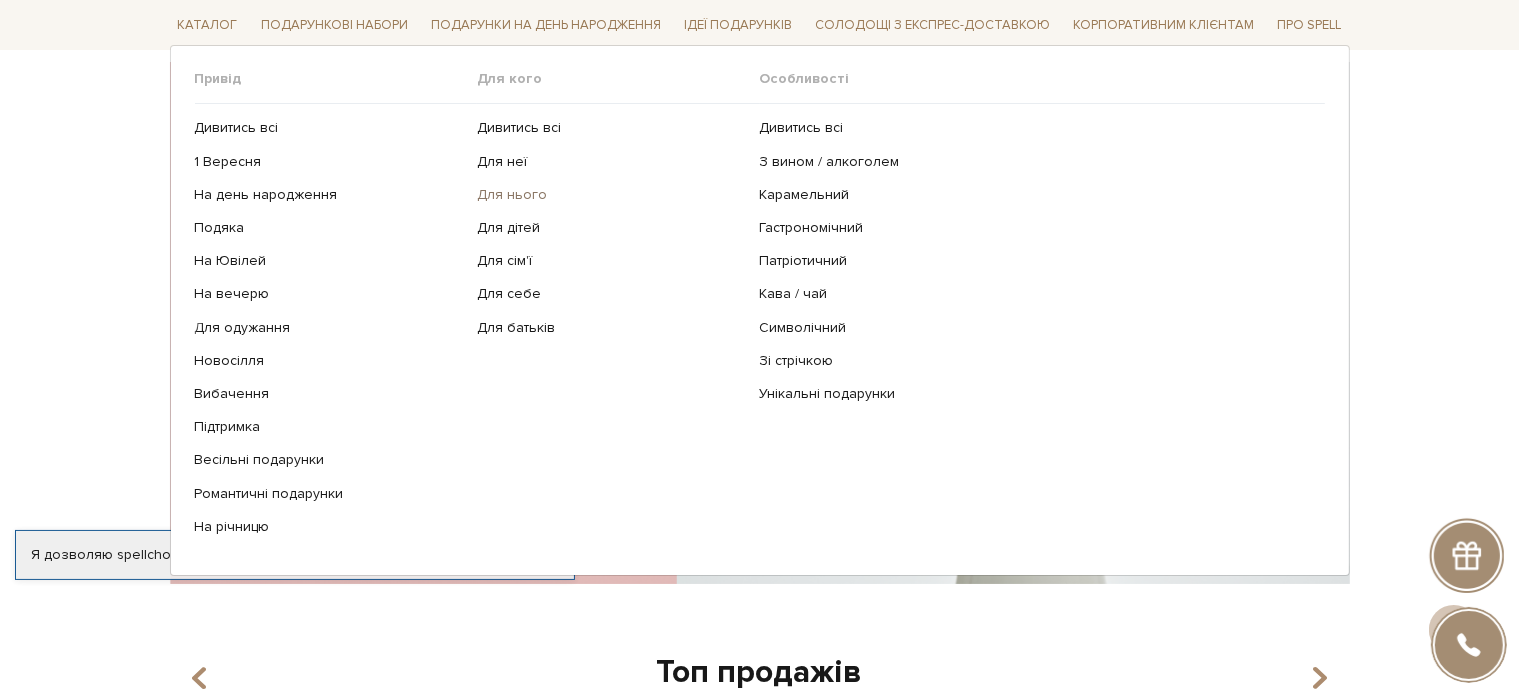 click on "Для нього" at bounding box center [611, 195] 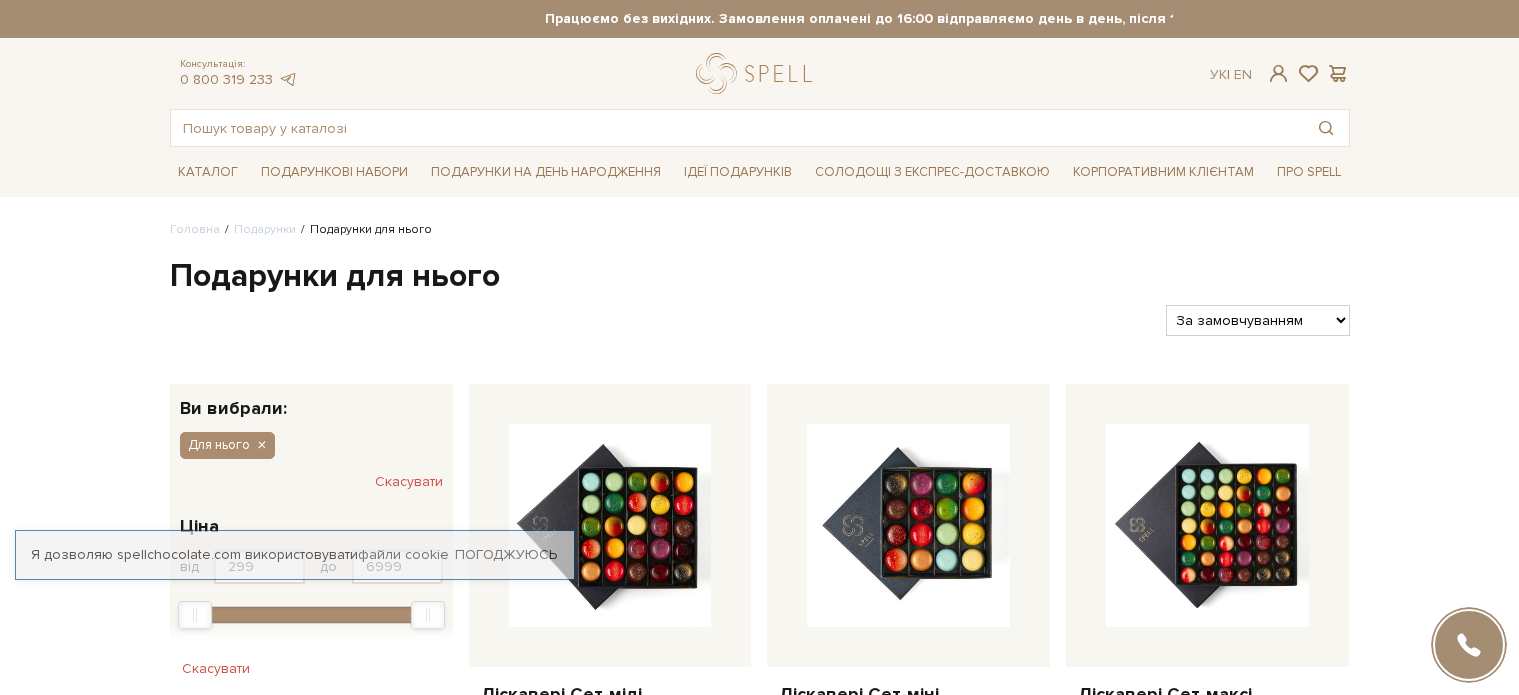 scroll, scrollTop: 0, scrollLeft: 0, axis: both 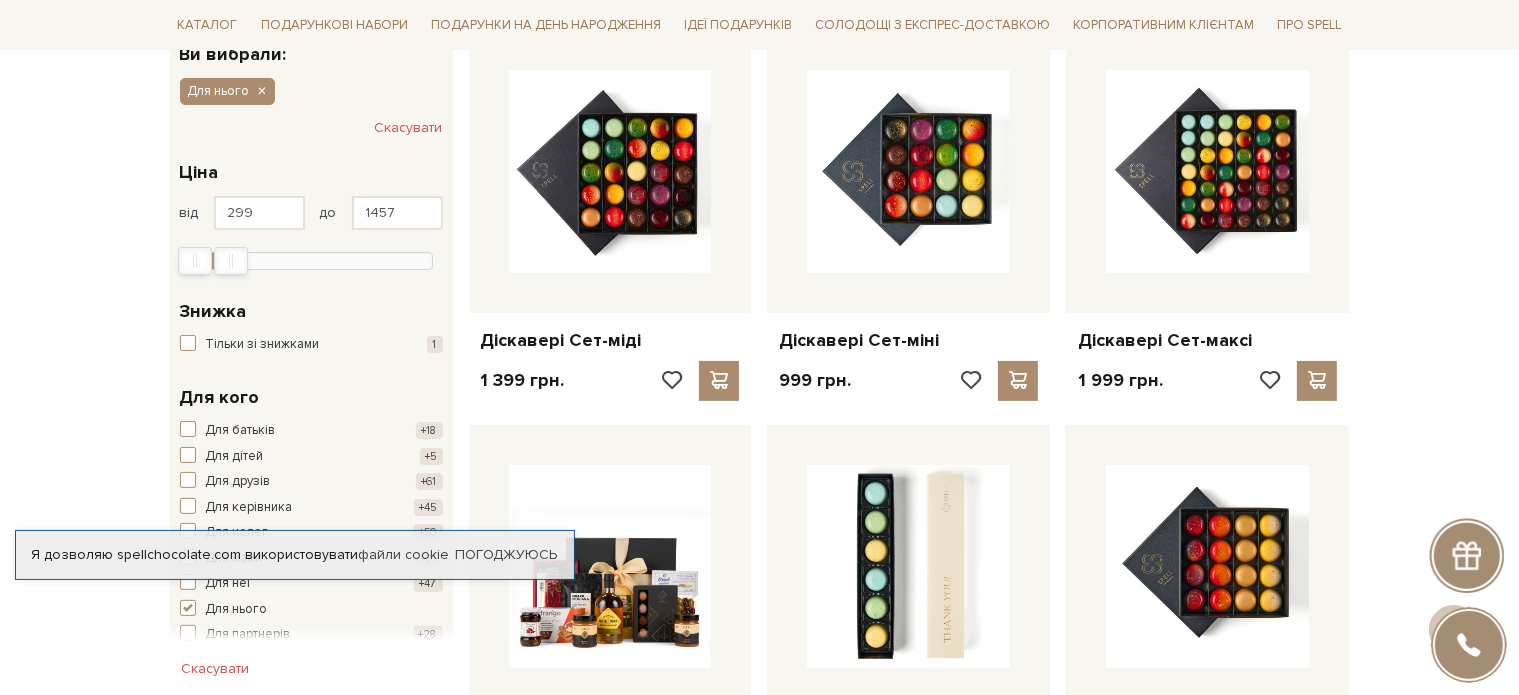 drag, startPoint x: 420, startPoint y: 253, endPoint x: 219, endPoint y: 290, distance: 204.3771 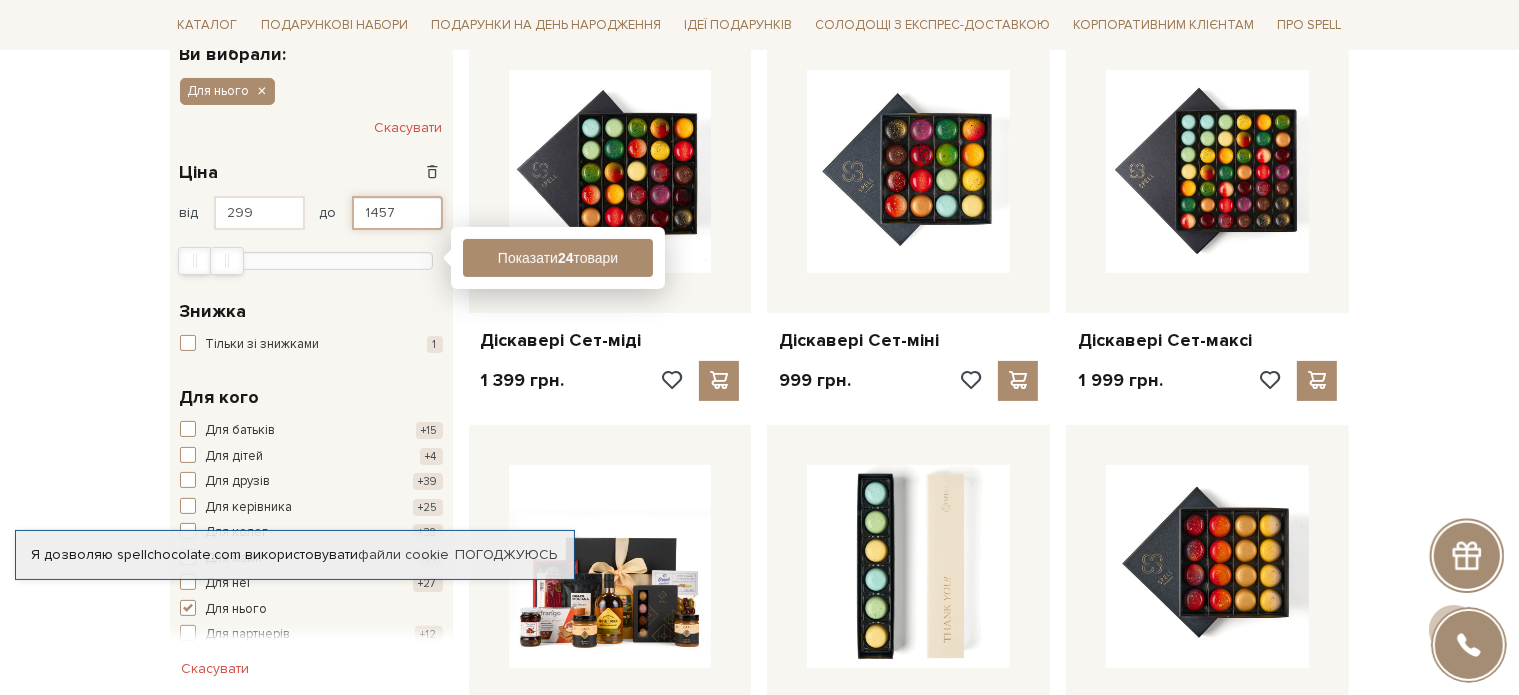 click on "1457" at bounding box center [397, 213] 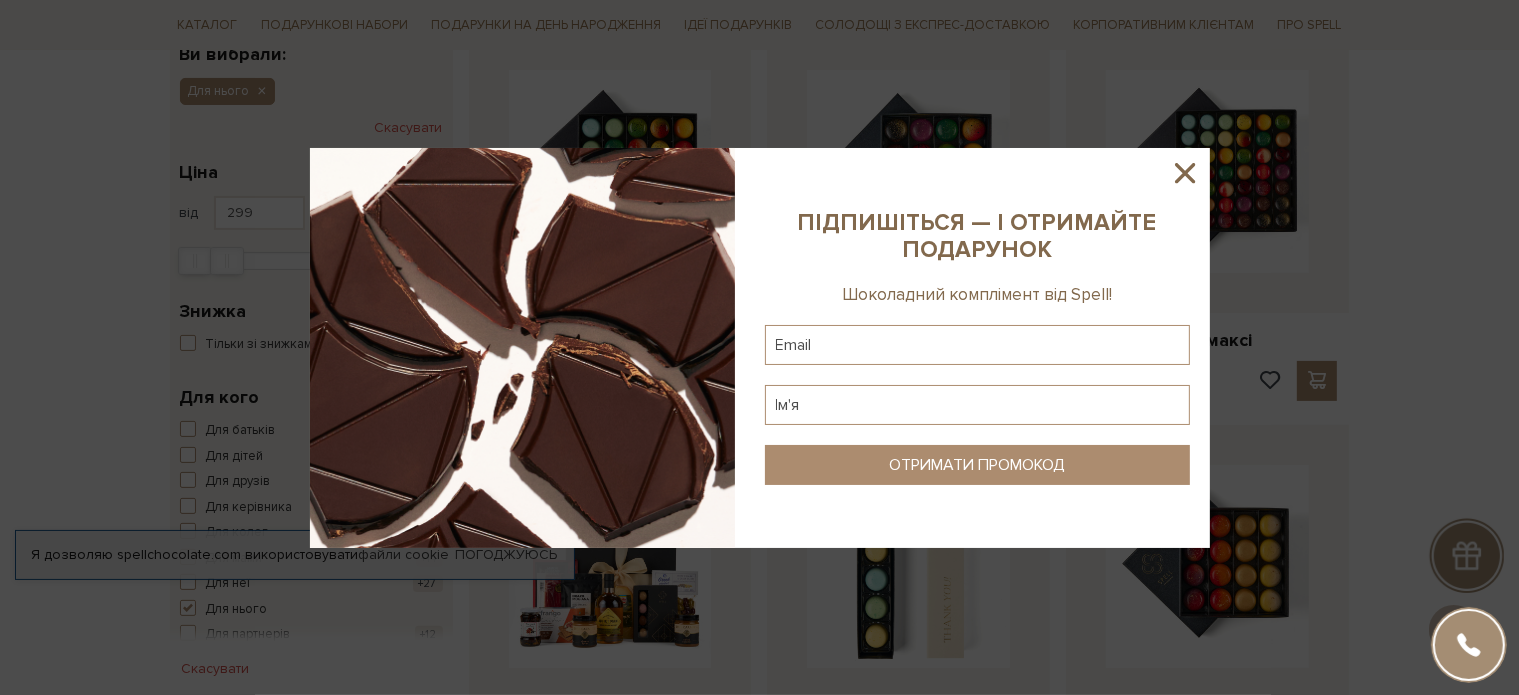 click 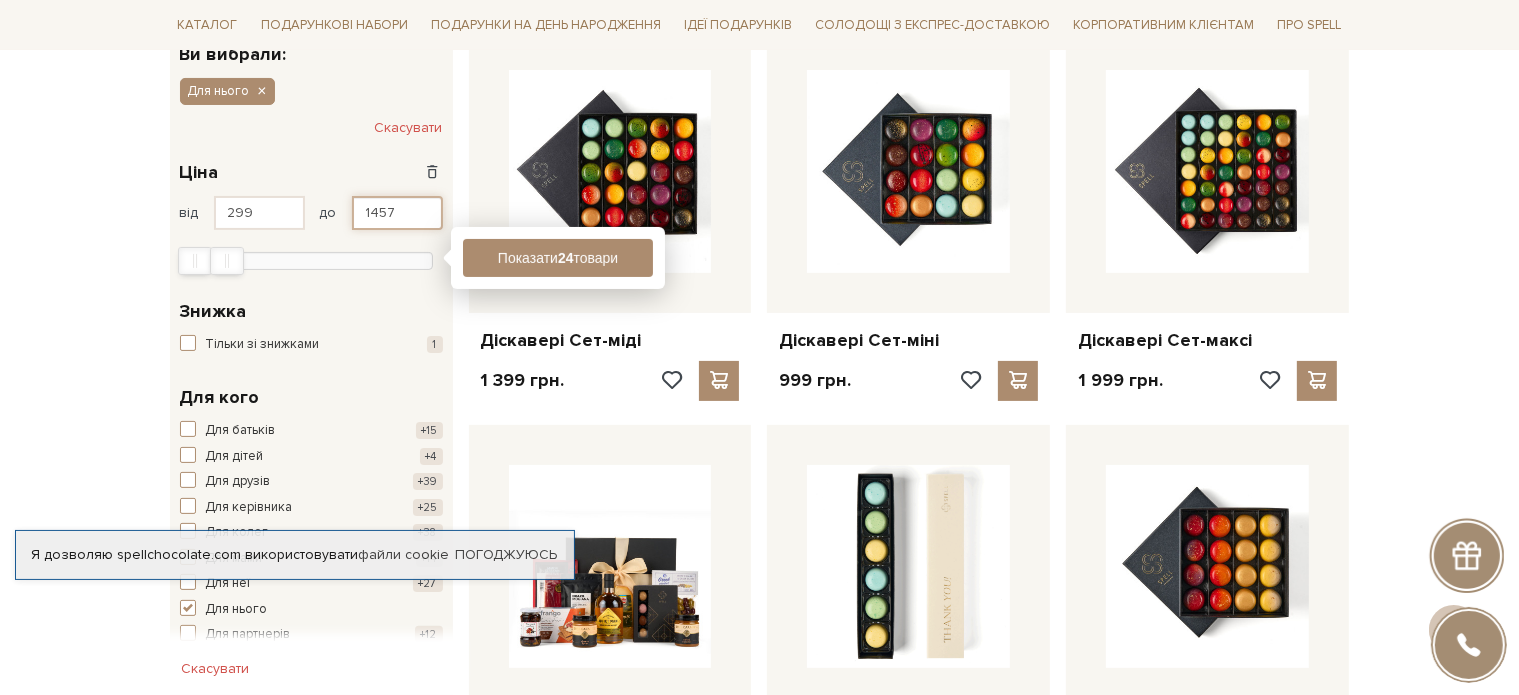 click on "1457" at bounding box center (397, 213) 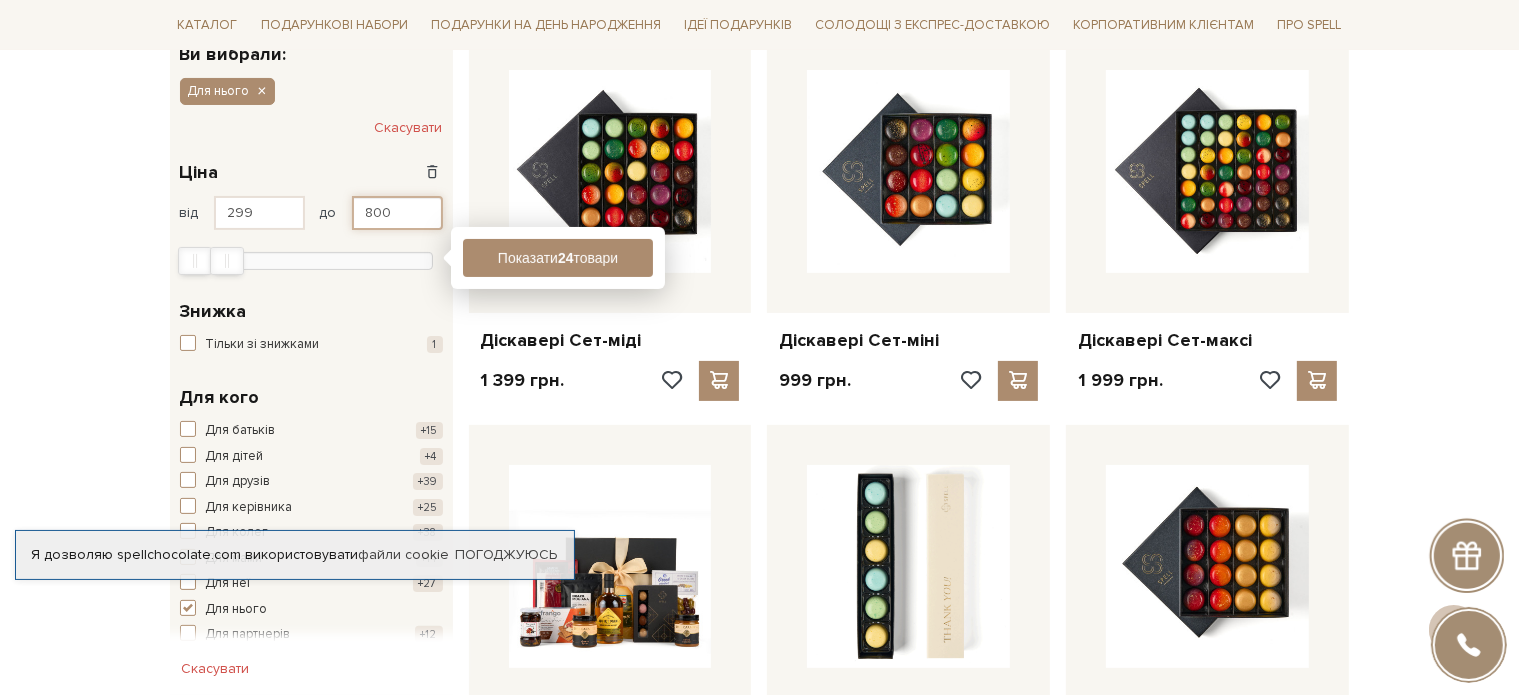 type on "800" 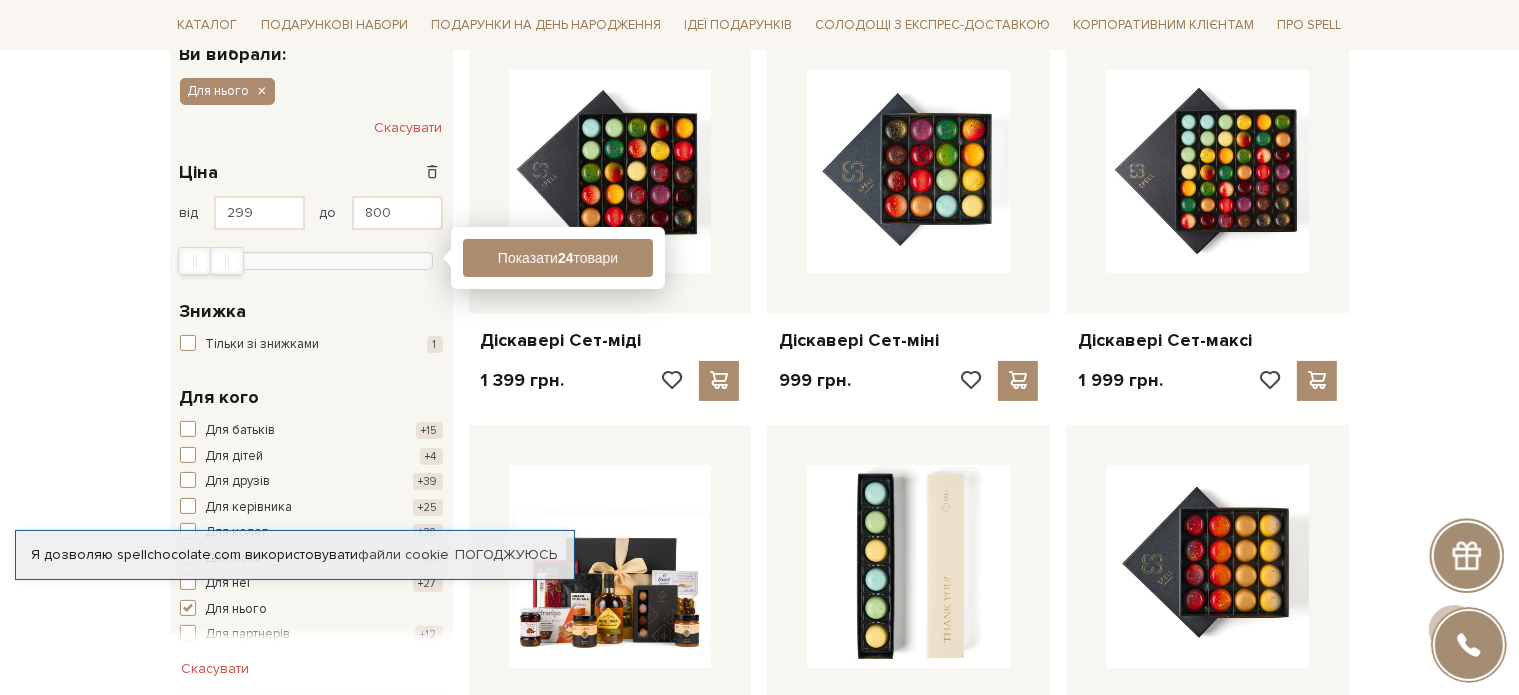 click on "299
-  1,5 тис.
грн.
Ціна" at bounding box center [311, 172] 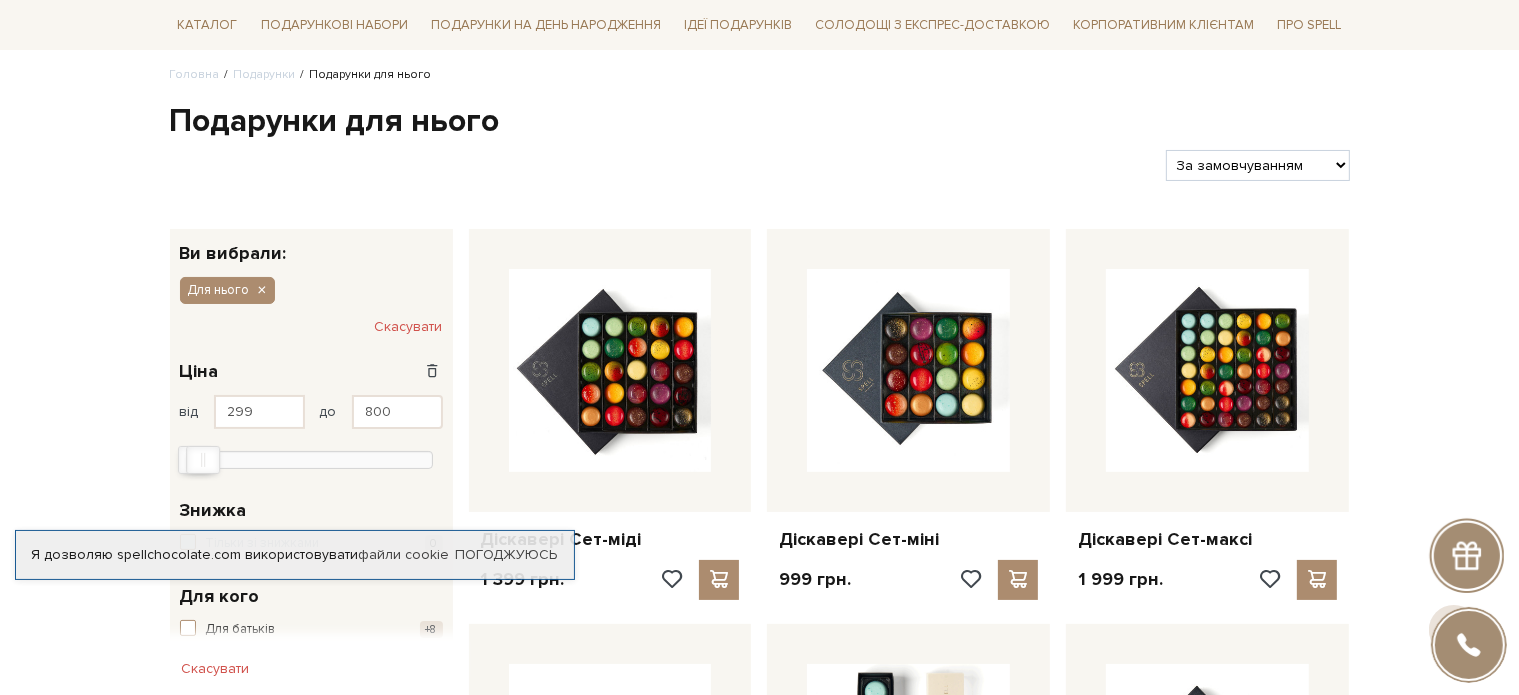 scroll, scrollTop: 154, scrollLeft: 0, axis: vertical 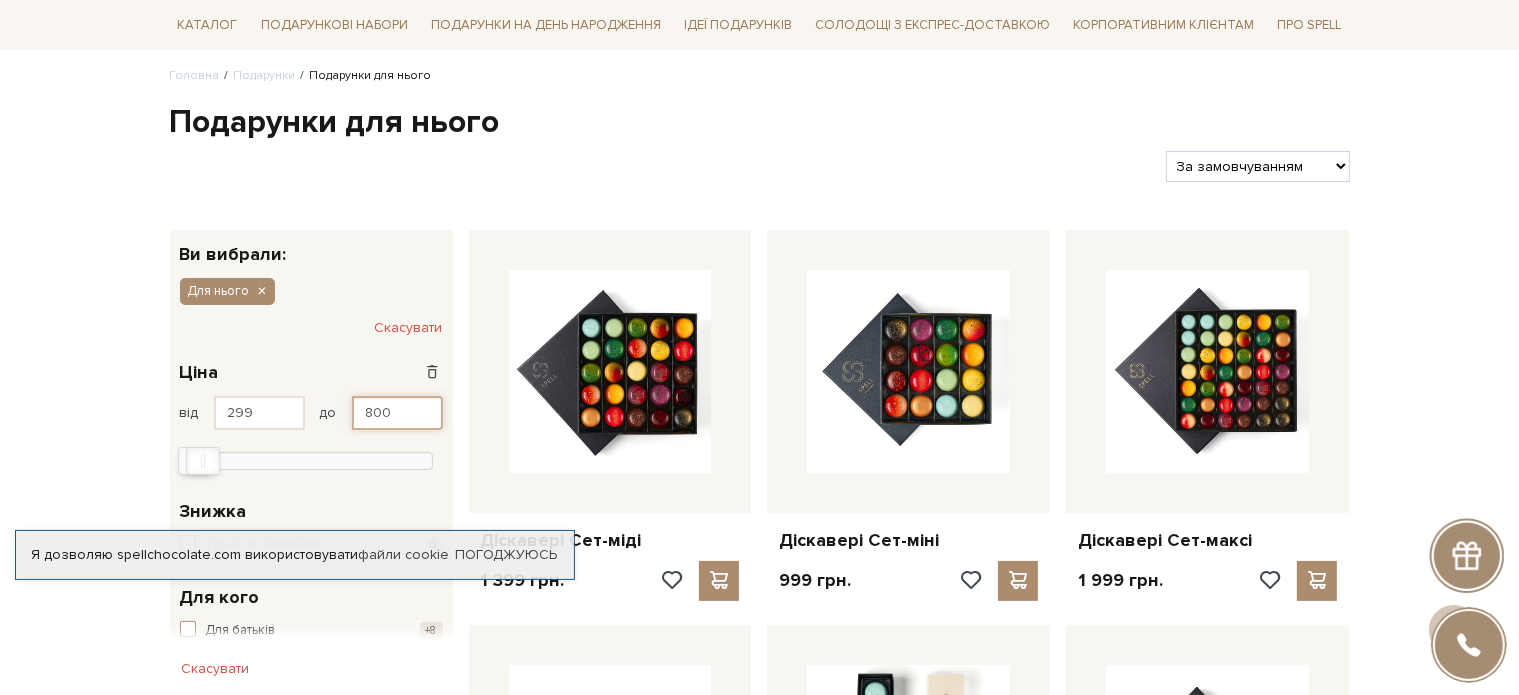 click on "800" at bounding box center [397, 413] 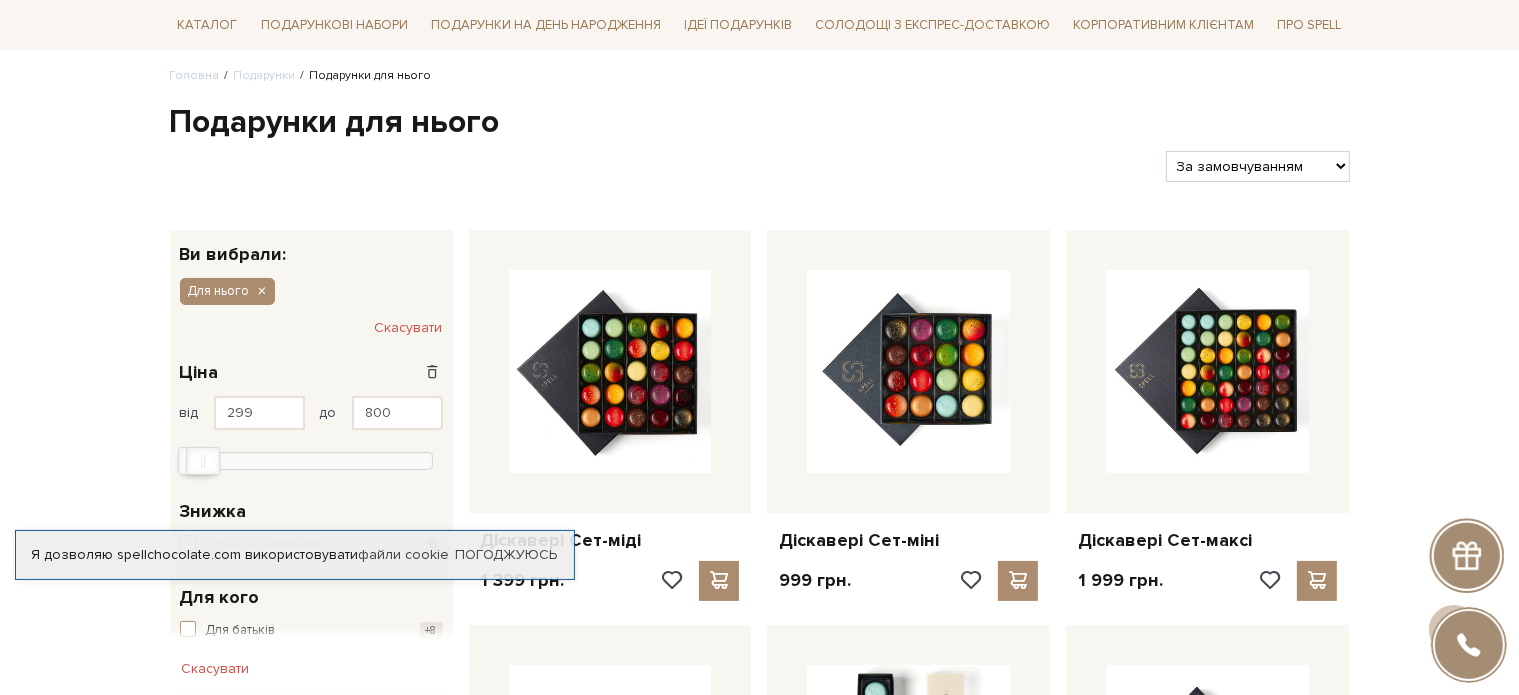 click at bounding box center (660, 166) 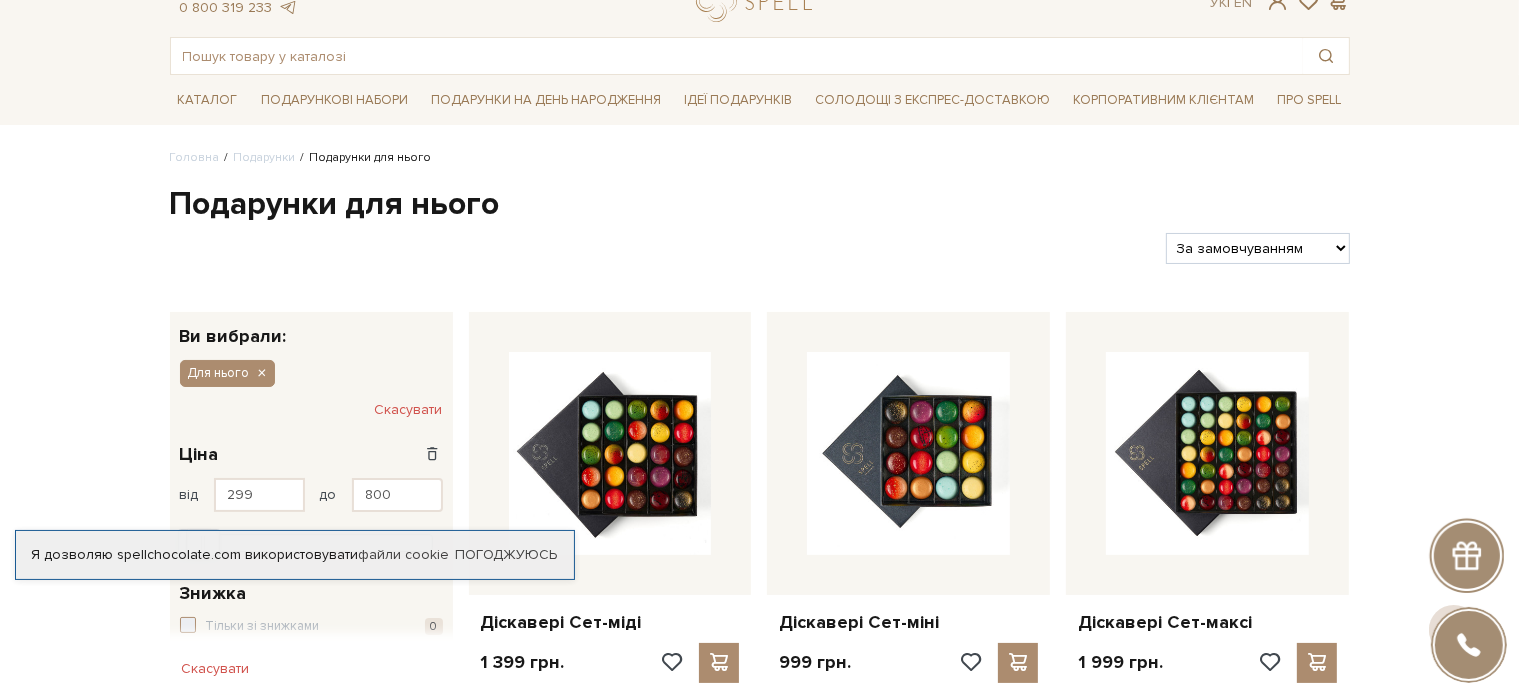 scroll, scrollTop: 59, scrollLeft: 0, axis: vertical 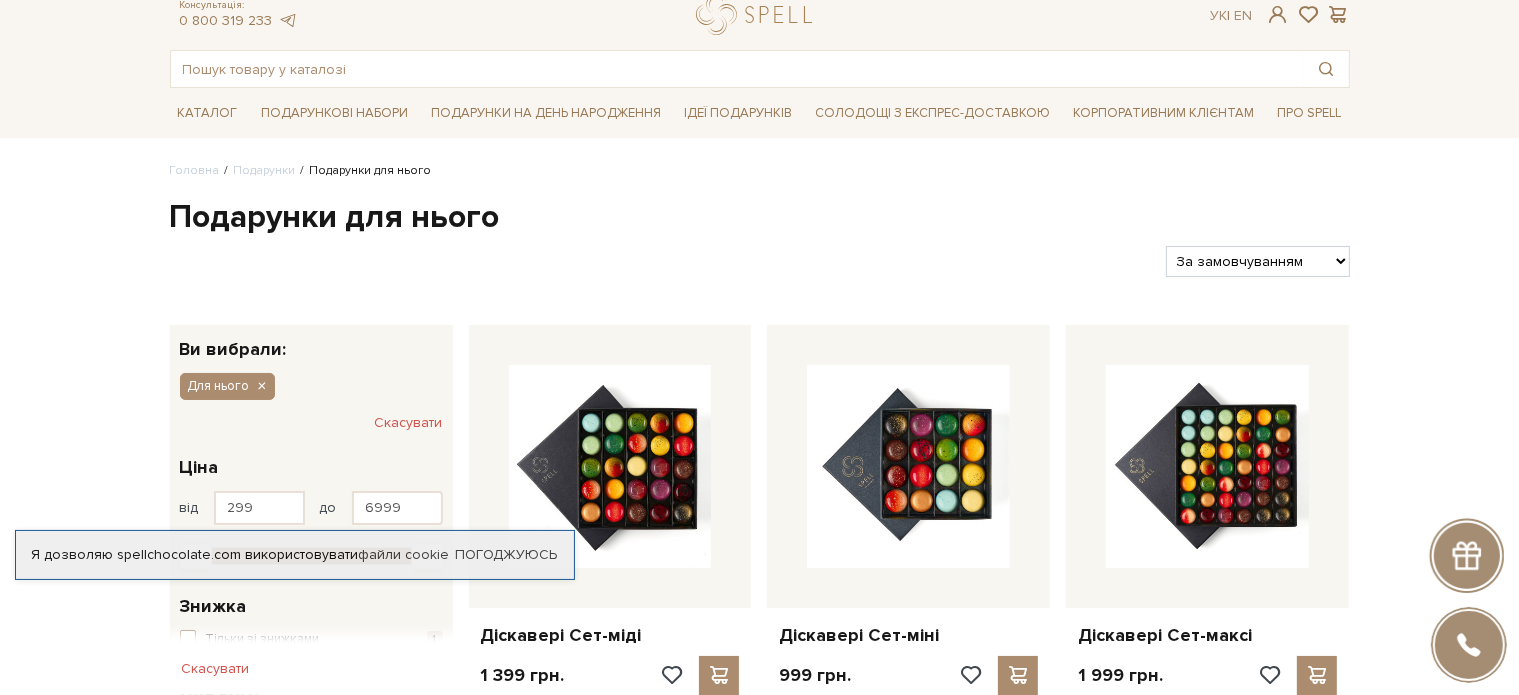 click on "За замовчуванням
За Ціною (зростання)
За Ціною (зменшення)
Новинки
За популярністю" at bounding box center [1257, 261] 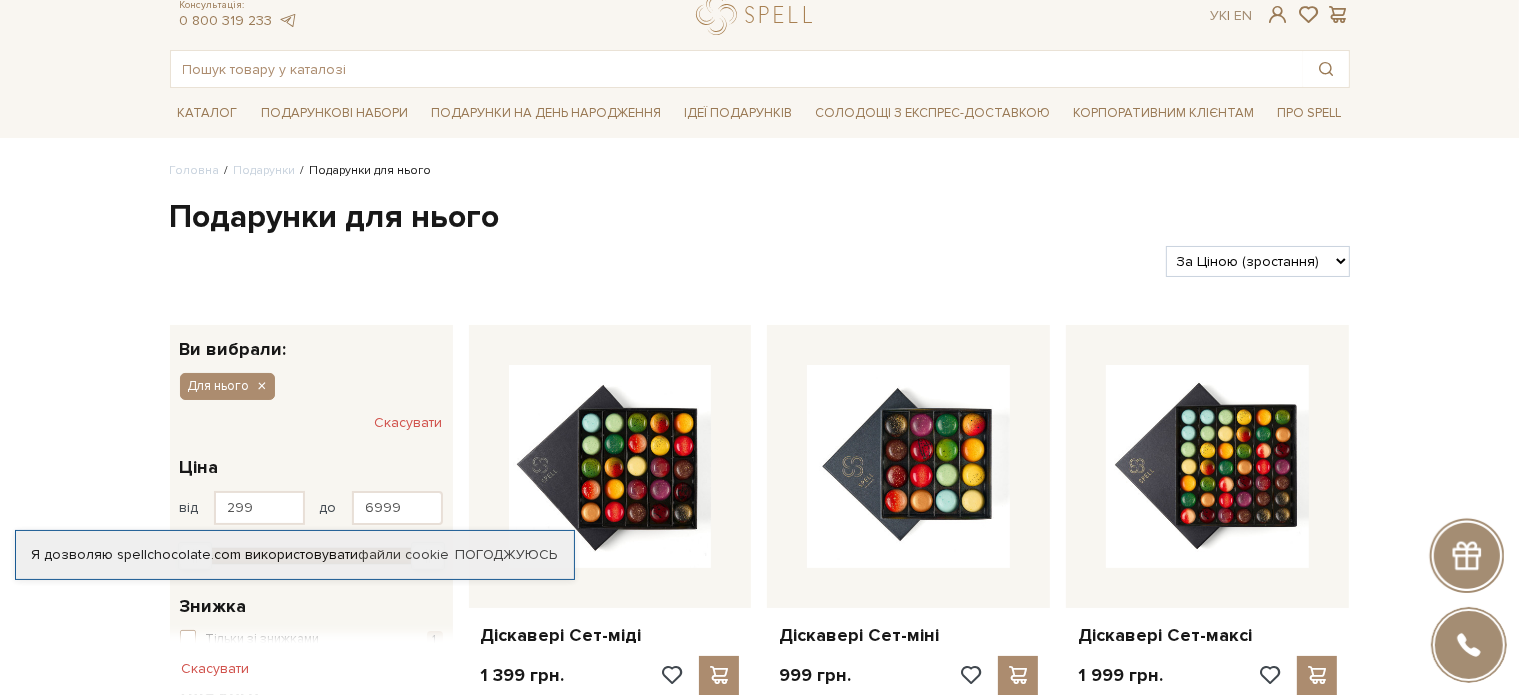 click on "За замовчуванням
За Ціною (зростання)
За Ціною (зменшення)
Новинки
За популярністю" at bounding box center [1257, 261] 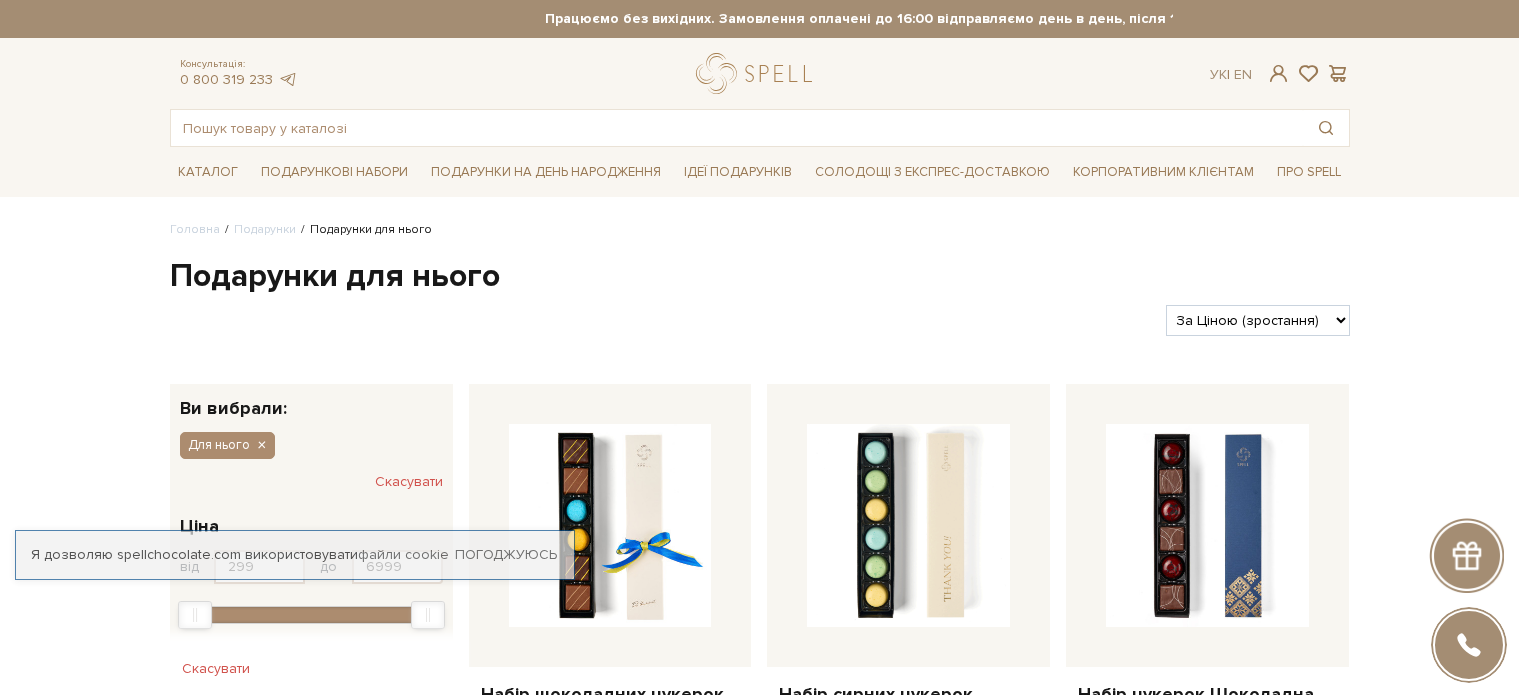 scroll, scrollTop: 268, scrollLeft: 0, axis: vertical 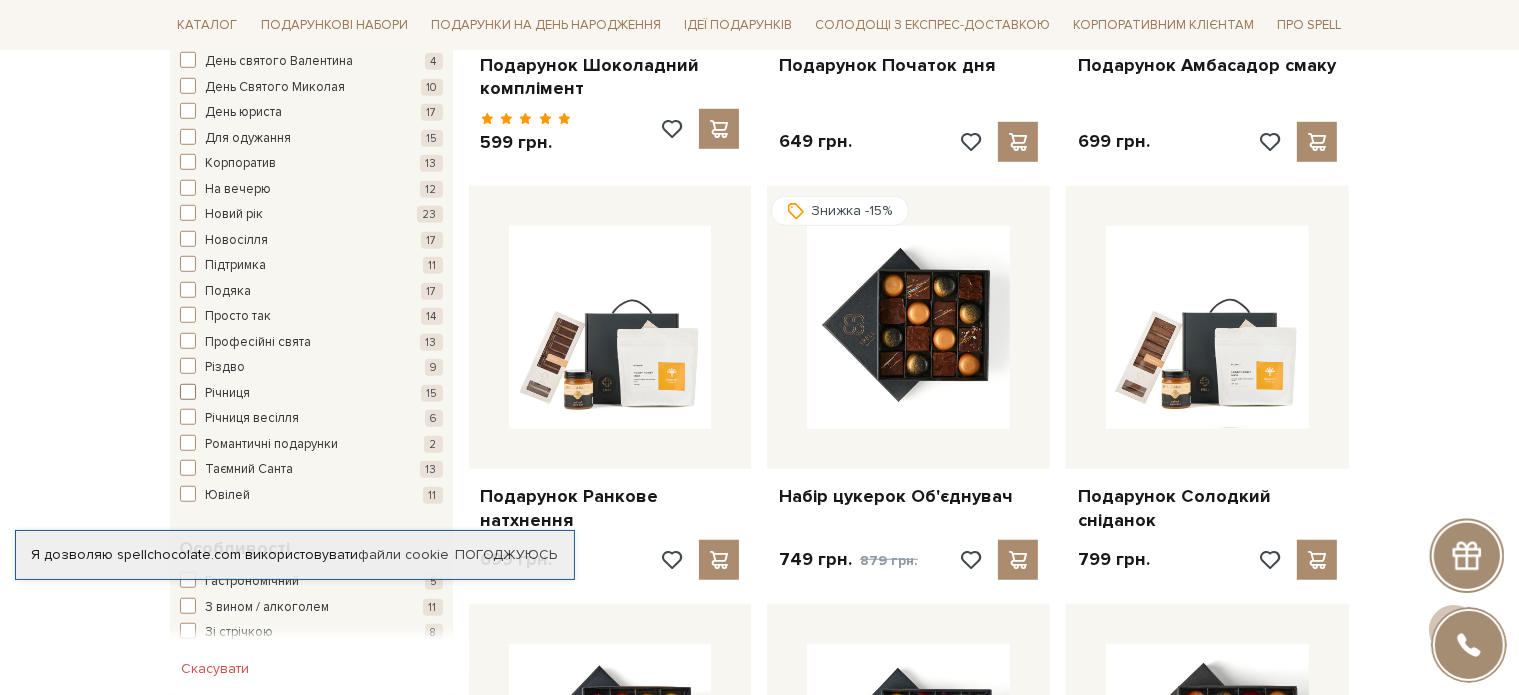 click at bounding box center [188, 392] 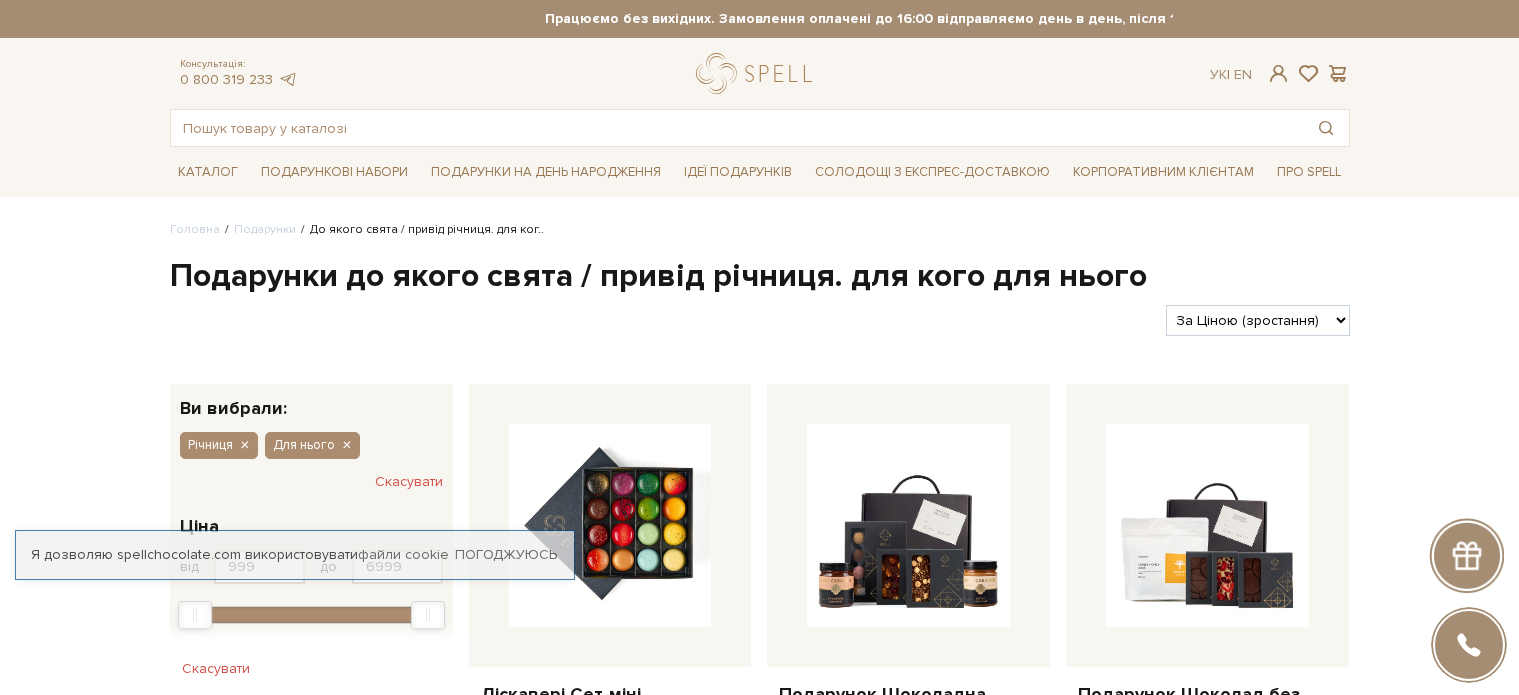 scroll, scrollTop: 244, scrollLeft: 0, axis: vertical 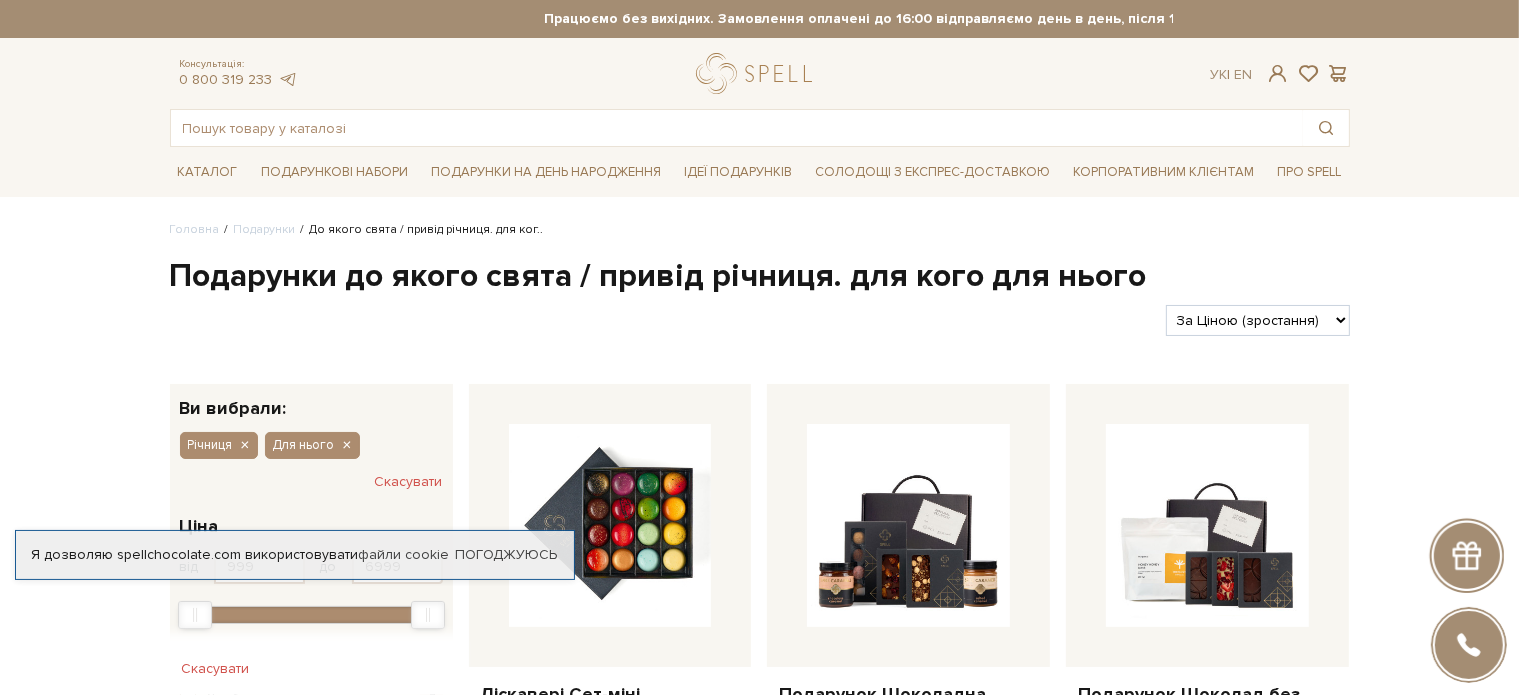 click on "За замовчуванням
За Ціною (зростання)
За Ціною (зменшення)
Новинки
За популярністю" at bounding box center (1257, 320) 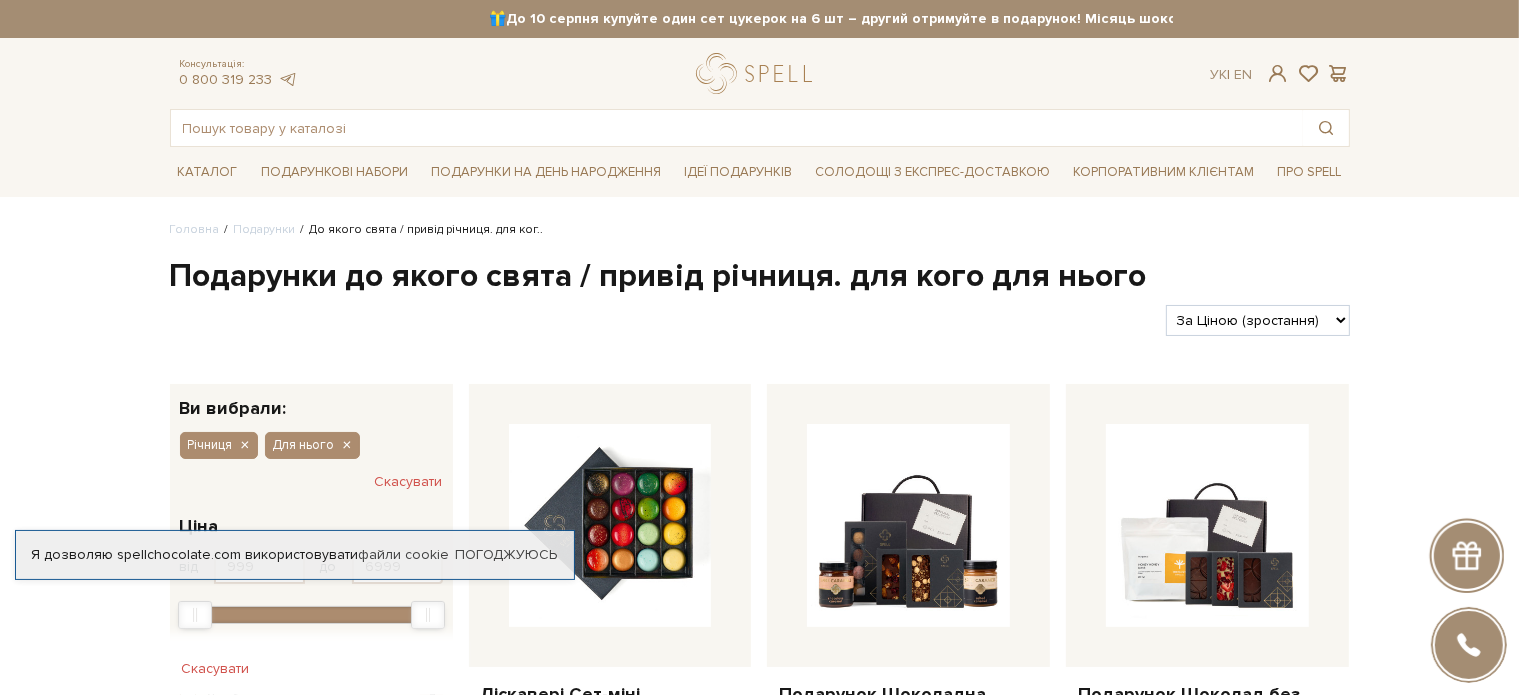 click on "За замовчуванням
За Ціною (зростання)
За Ціною (зменшення)
Новинки
За популярністю" at bounding box center (1257, 320) 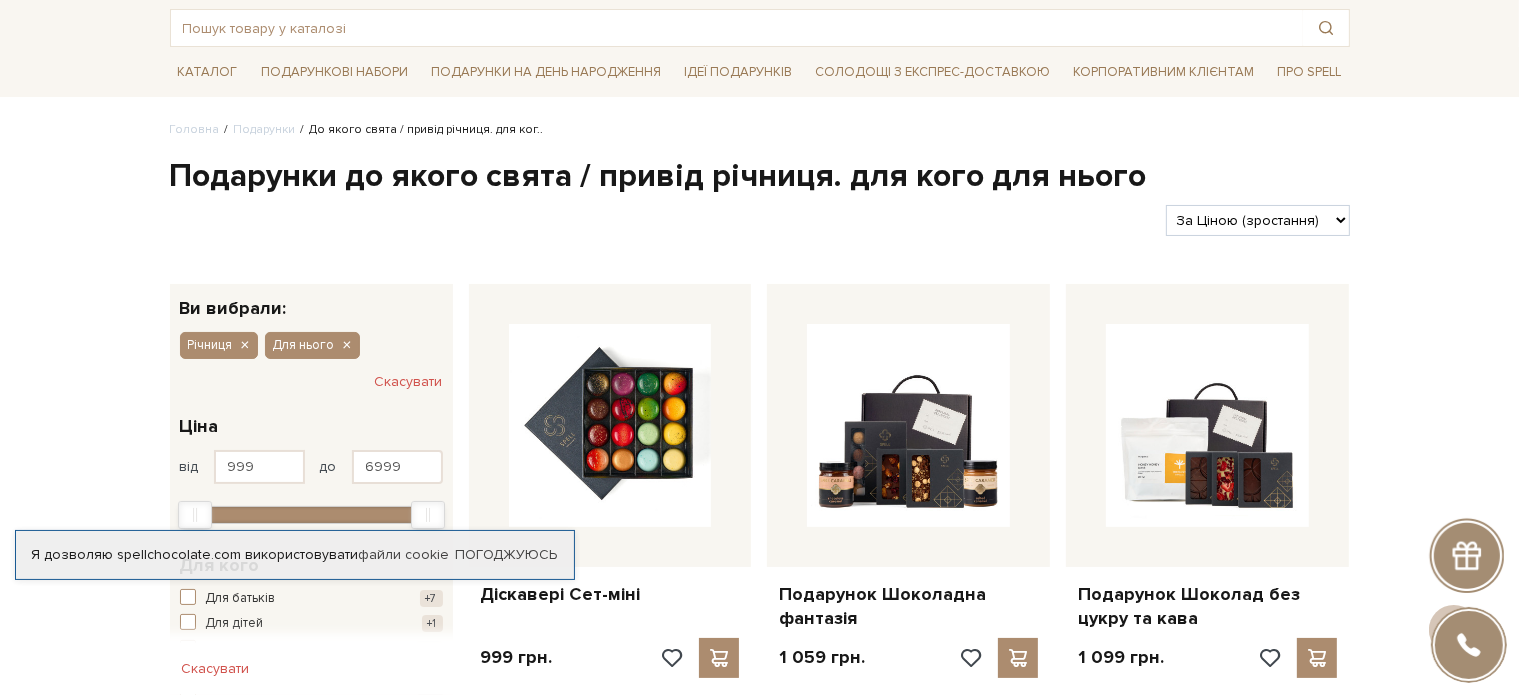scroll, scrollTop: 100, scrollLeft: 0, axis: vertical 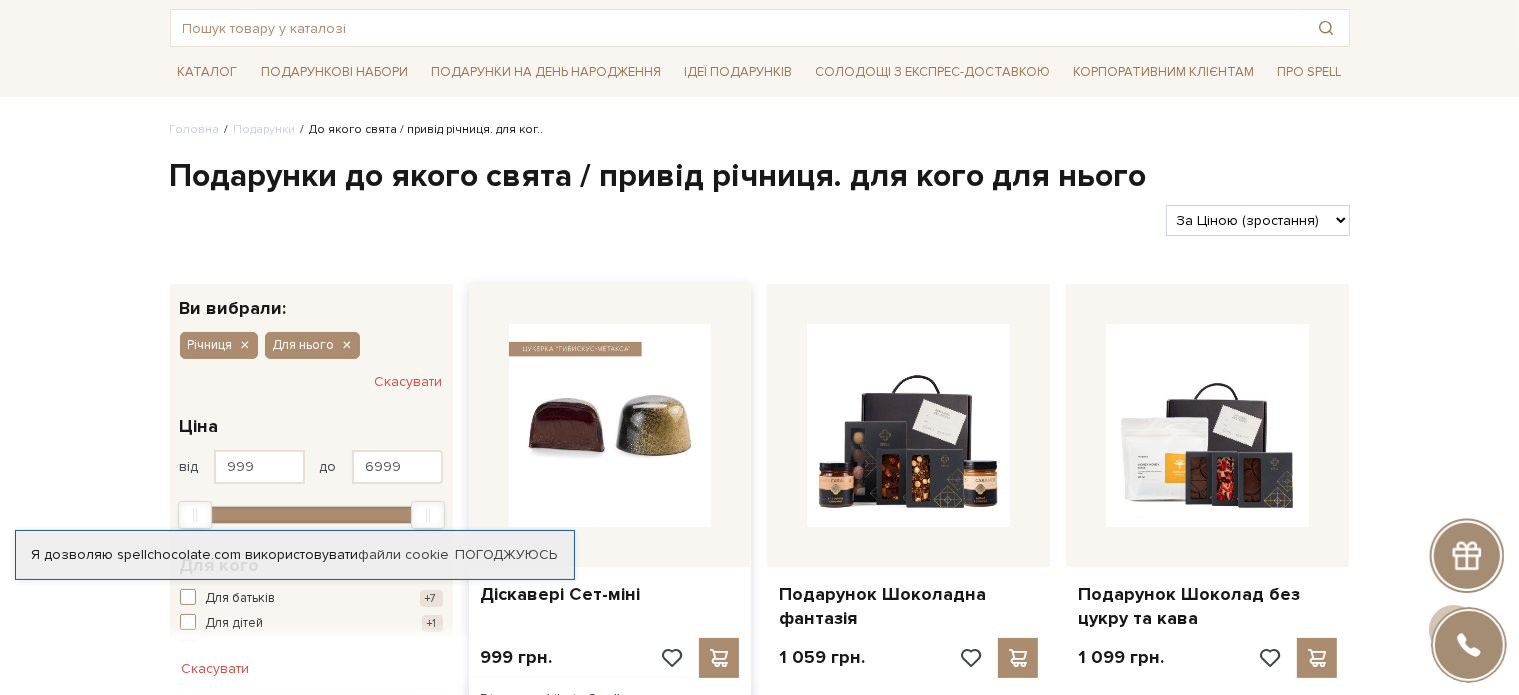 click at bounding box center [610, 425] 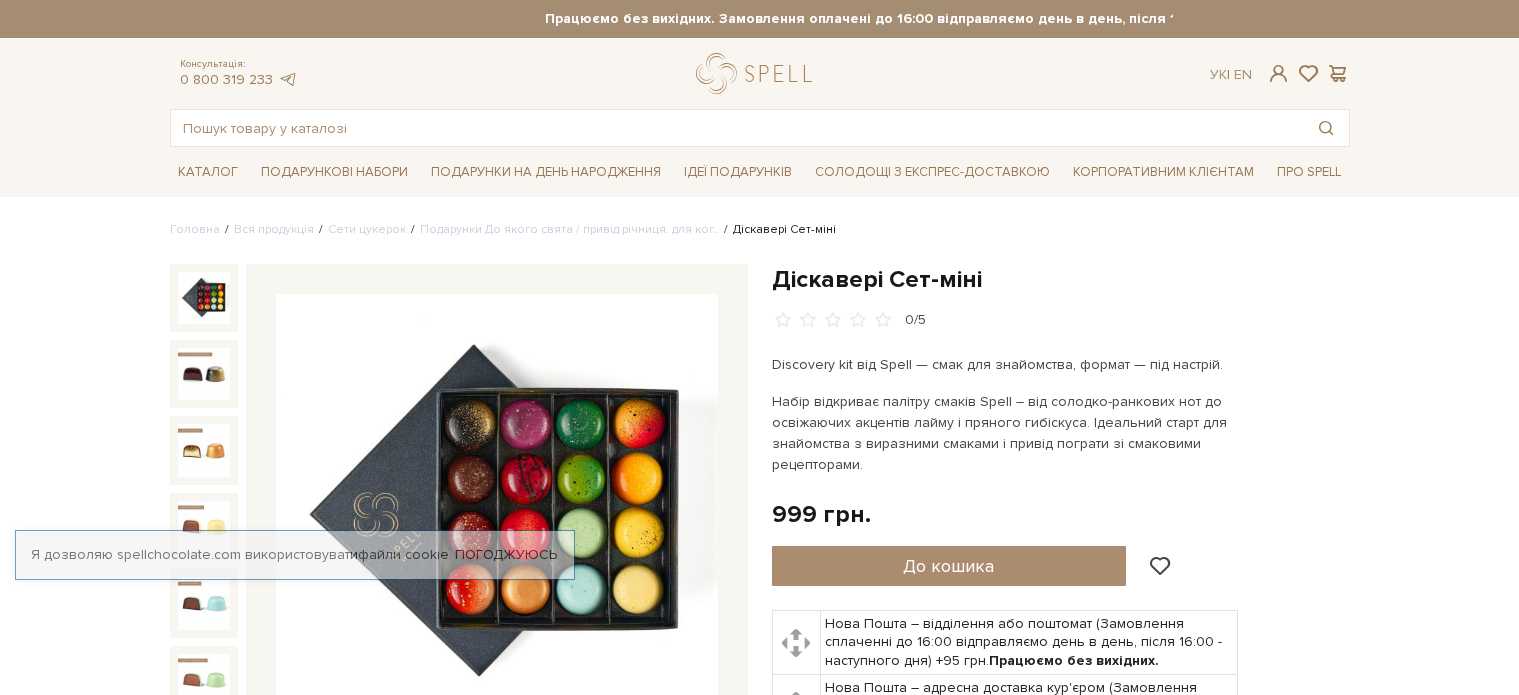 scroll, scrollTop: 0, scrollLeft: 0, axis: both 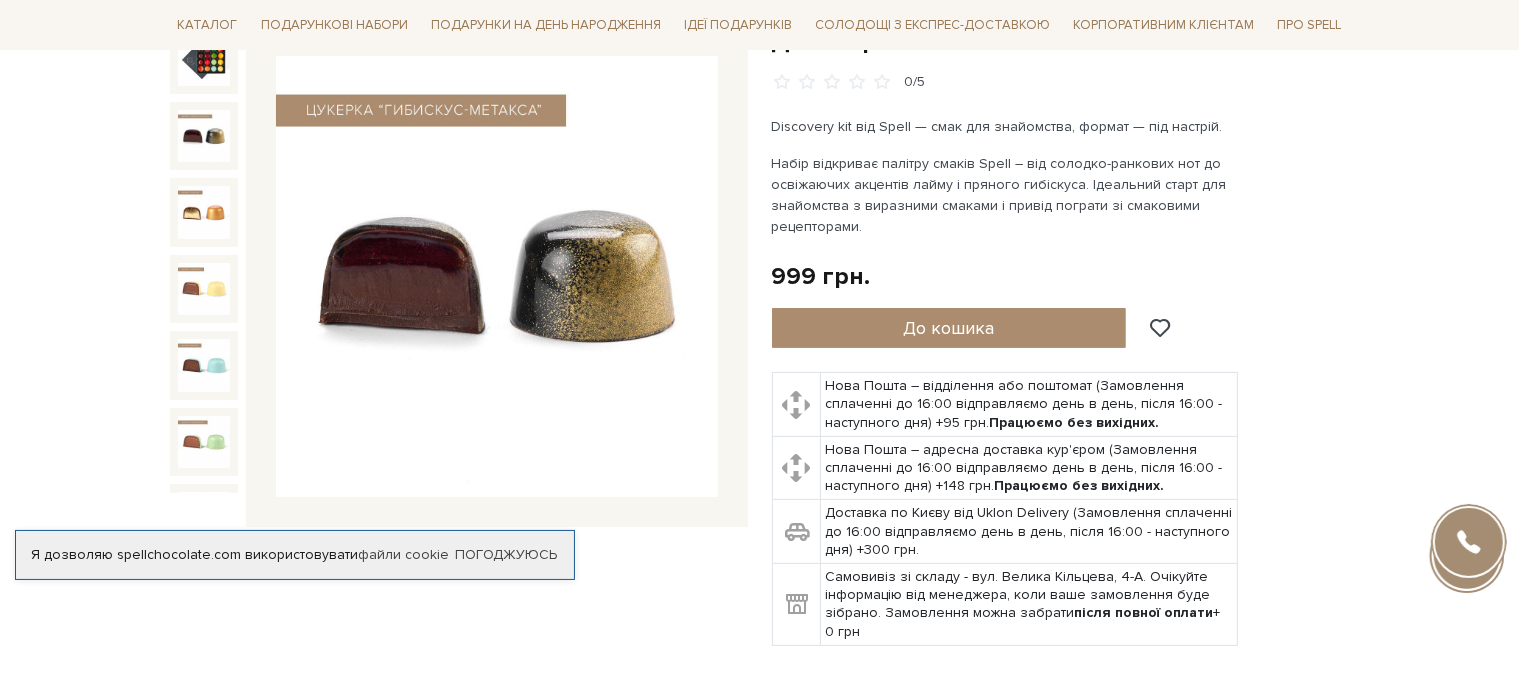 click at bounding box center [204, 136] 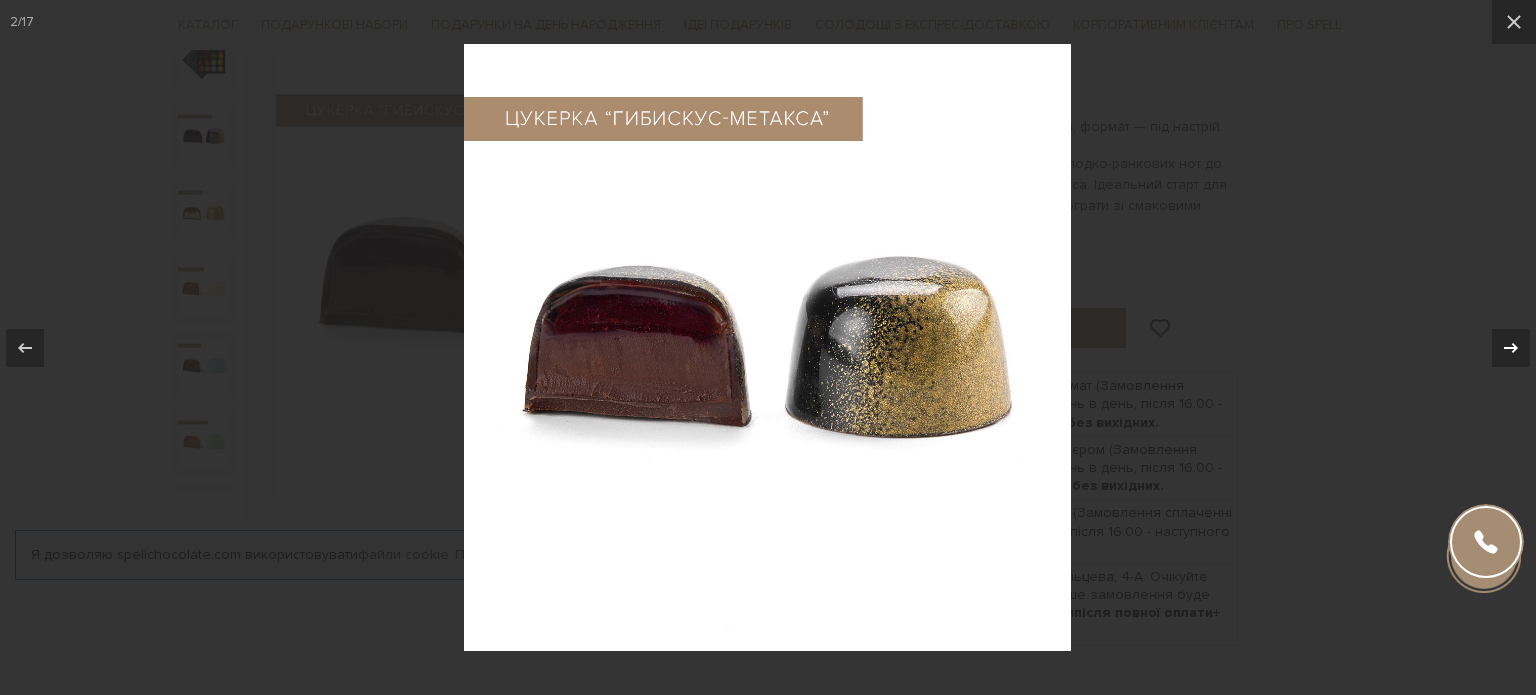 click 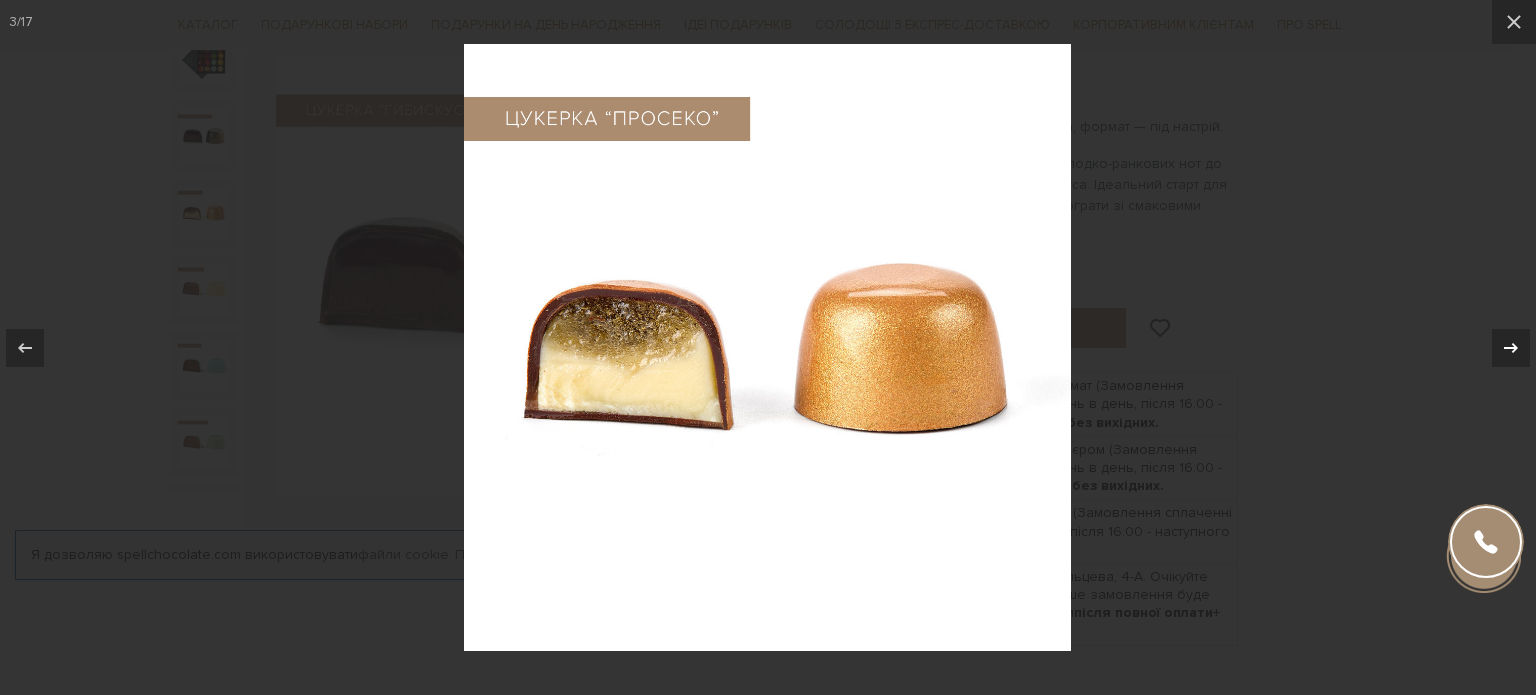 click 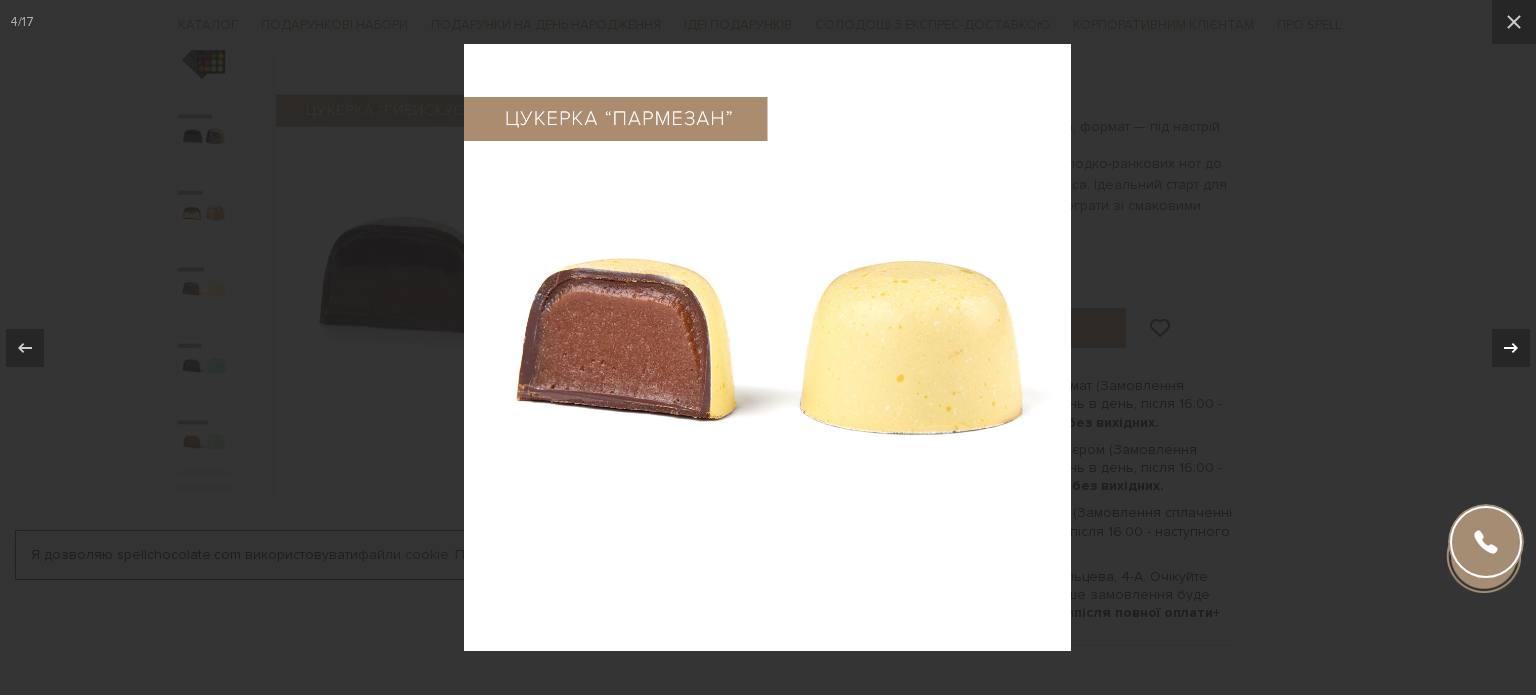 click 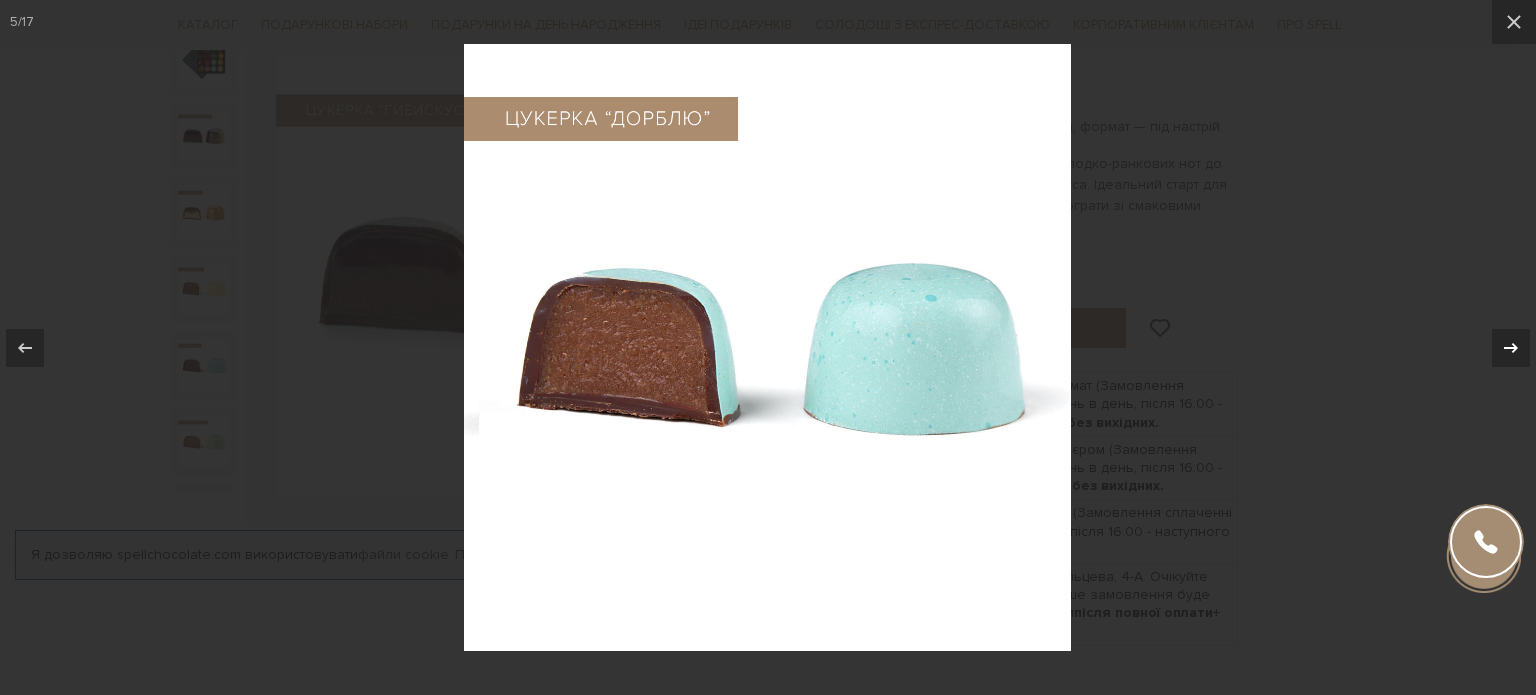 click 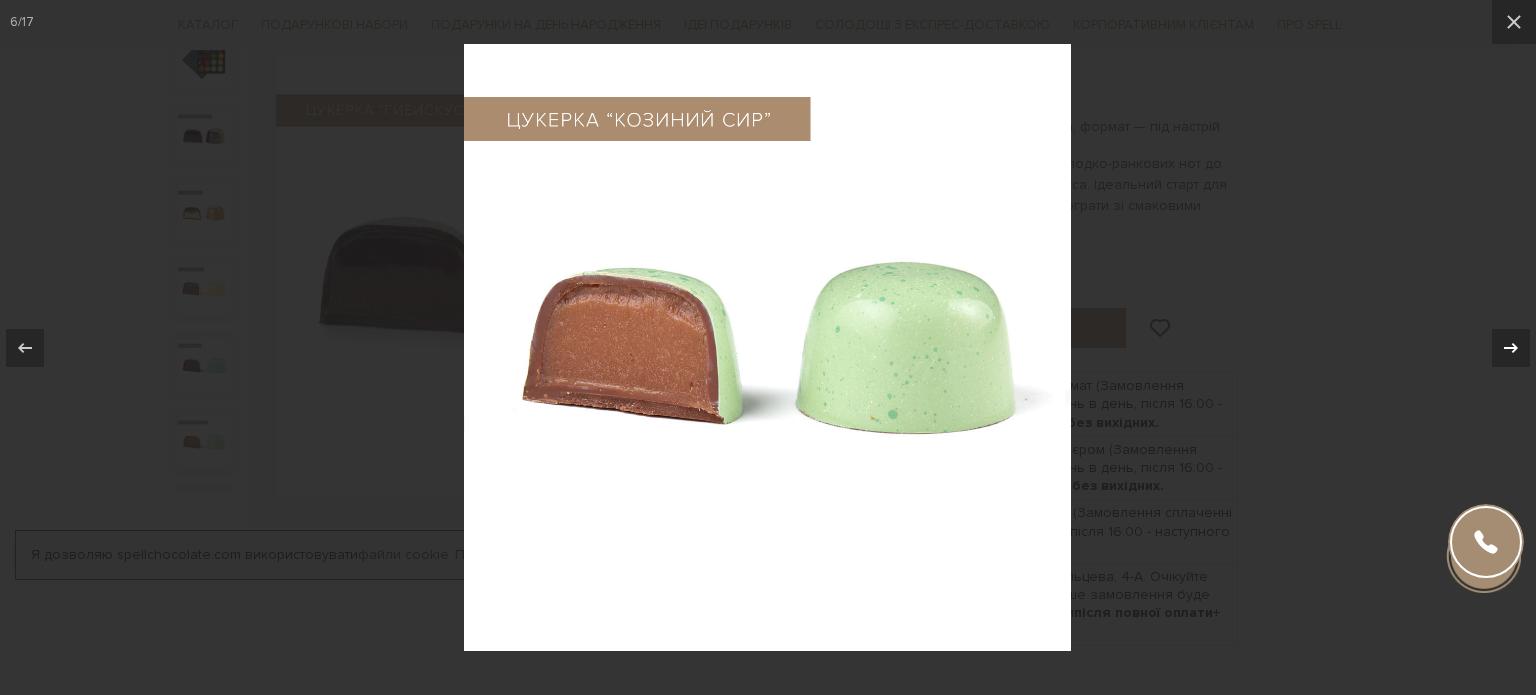 click 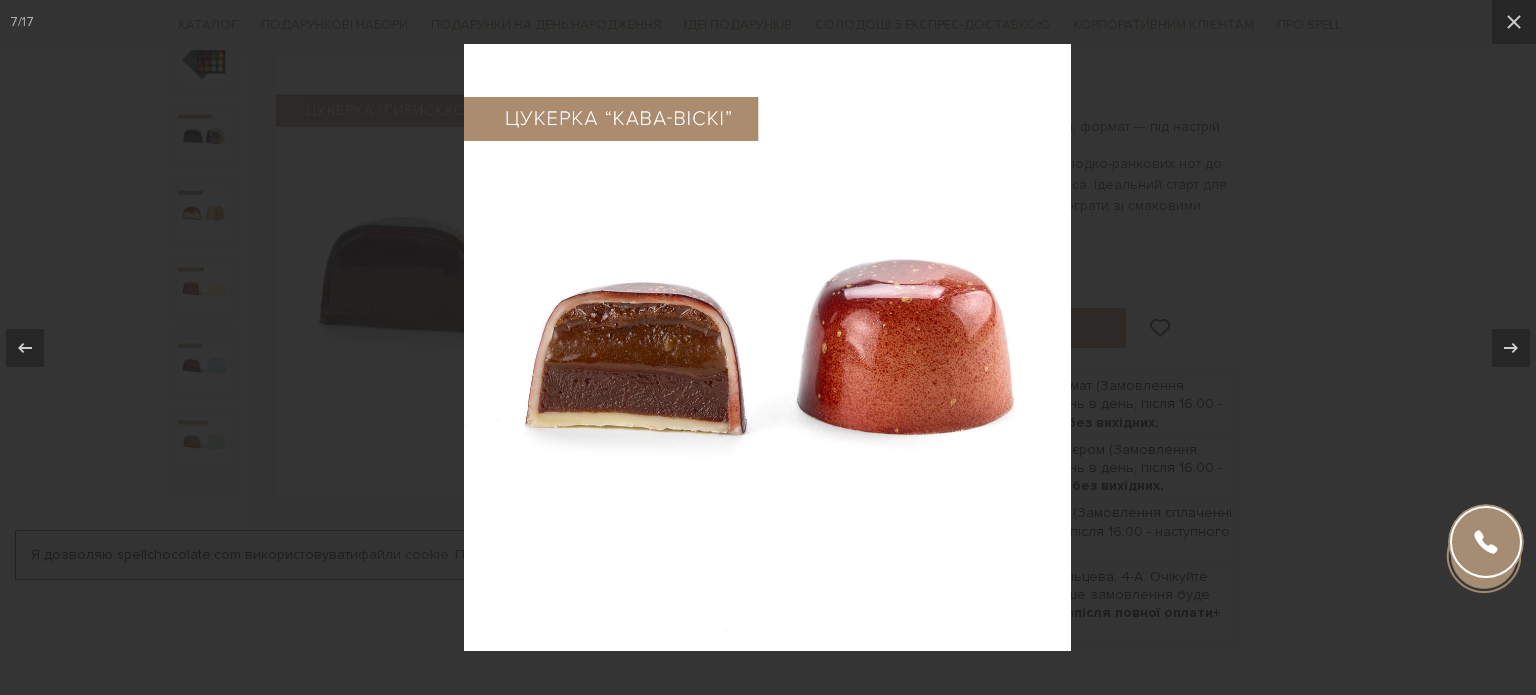 click at bounding box center [768, 347] 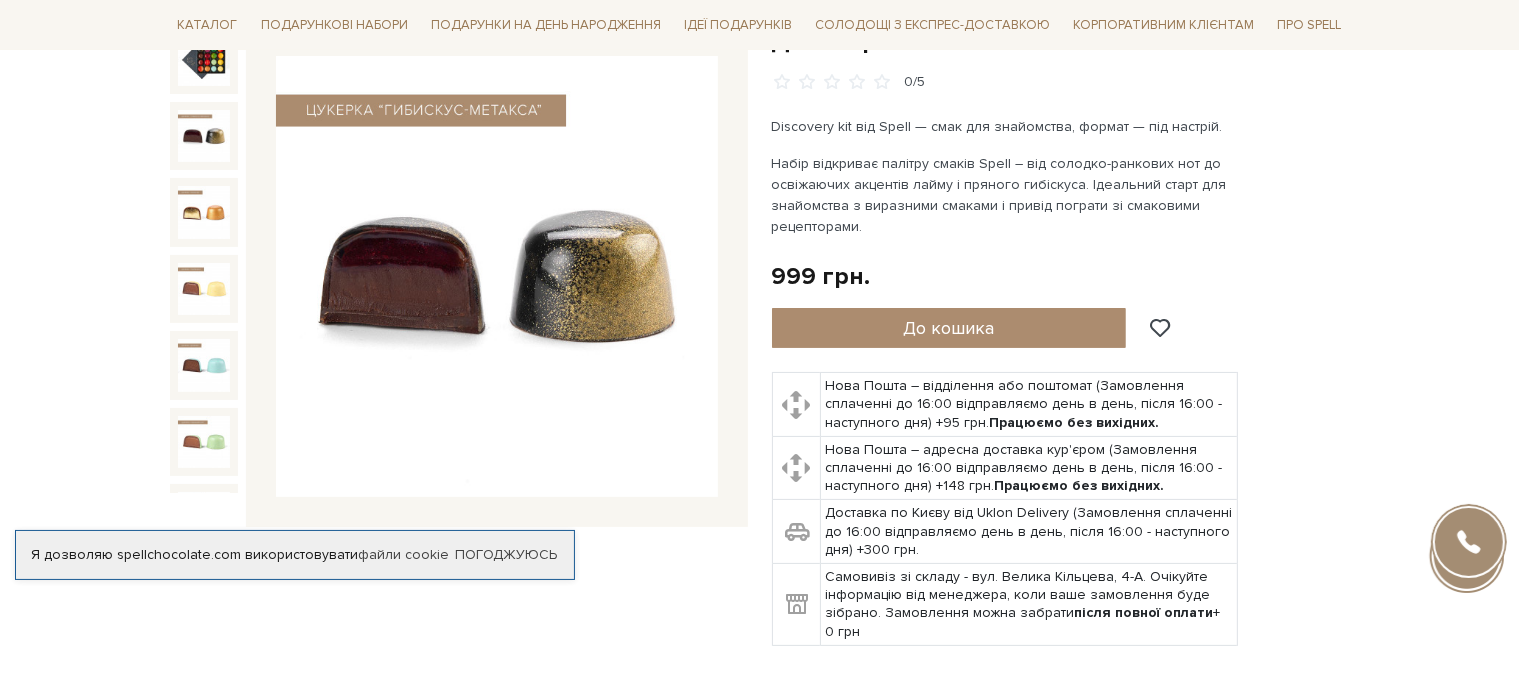 scroll, scrollTop: 11, scrollLeft: 0, axis: vertical 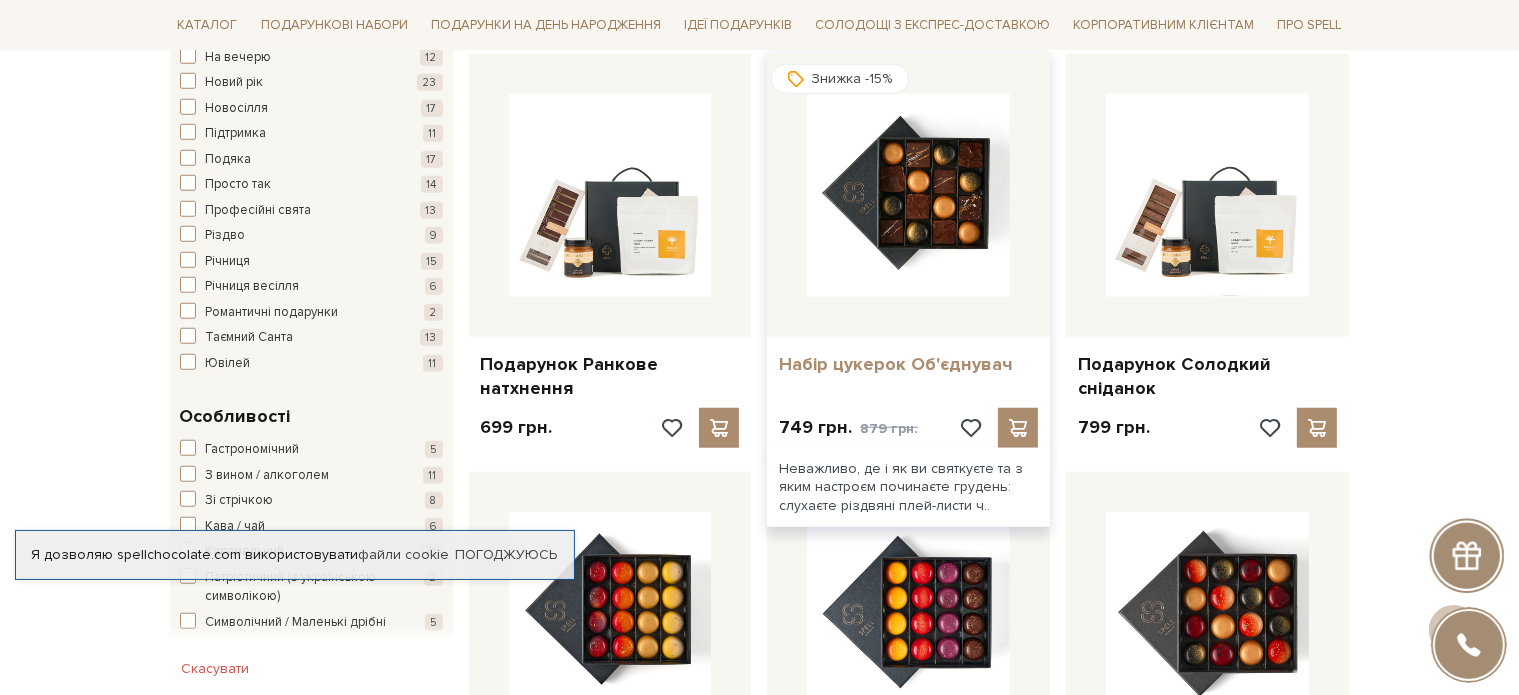 drag, startPoint x: 908, startPoint y: 311, endPoint x: 832, endPoint y: 350, distance: 85.42248 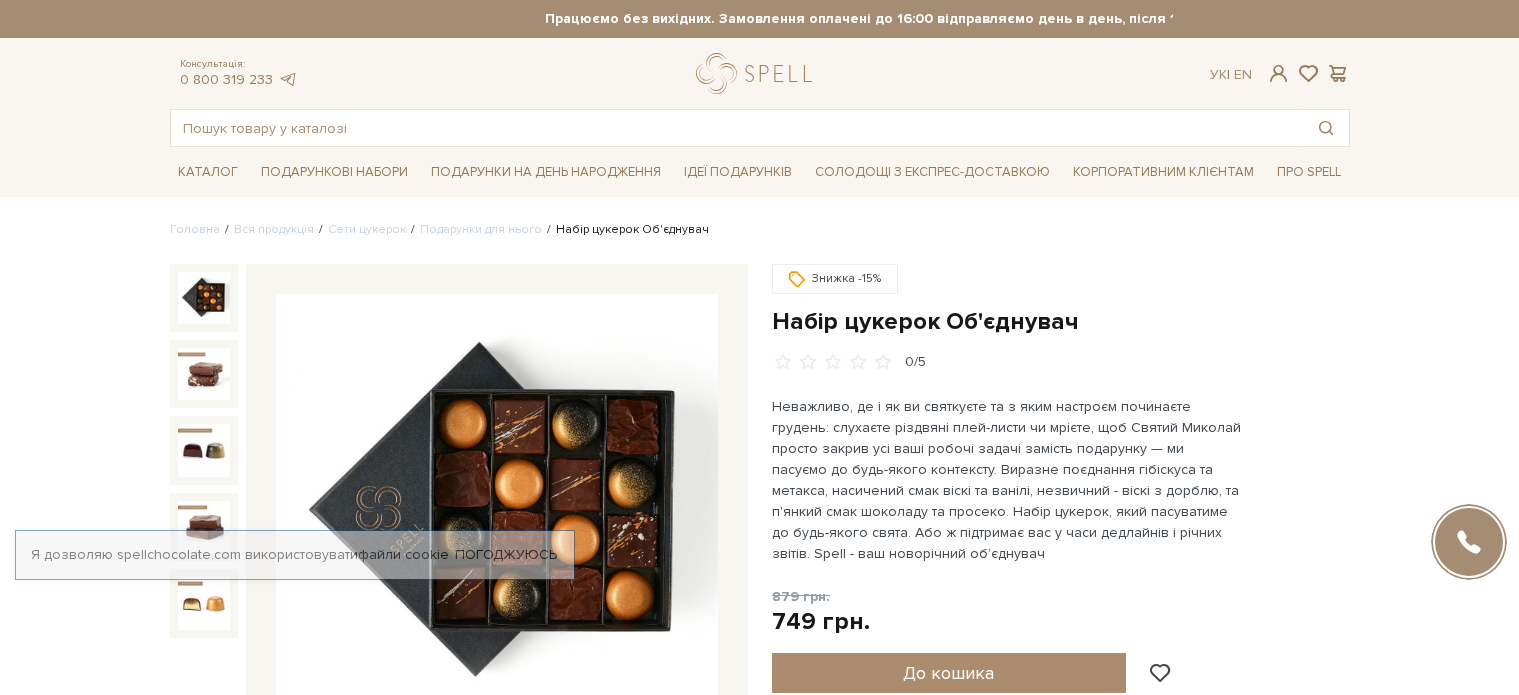scroll, scrollTop: 0, scrollLeft: 0, axis: both 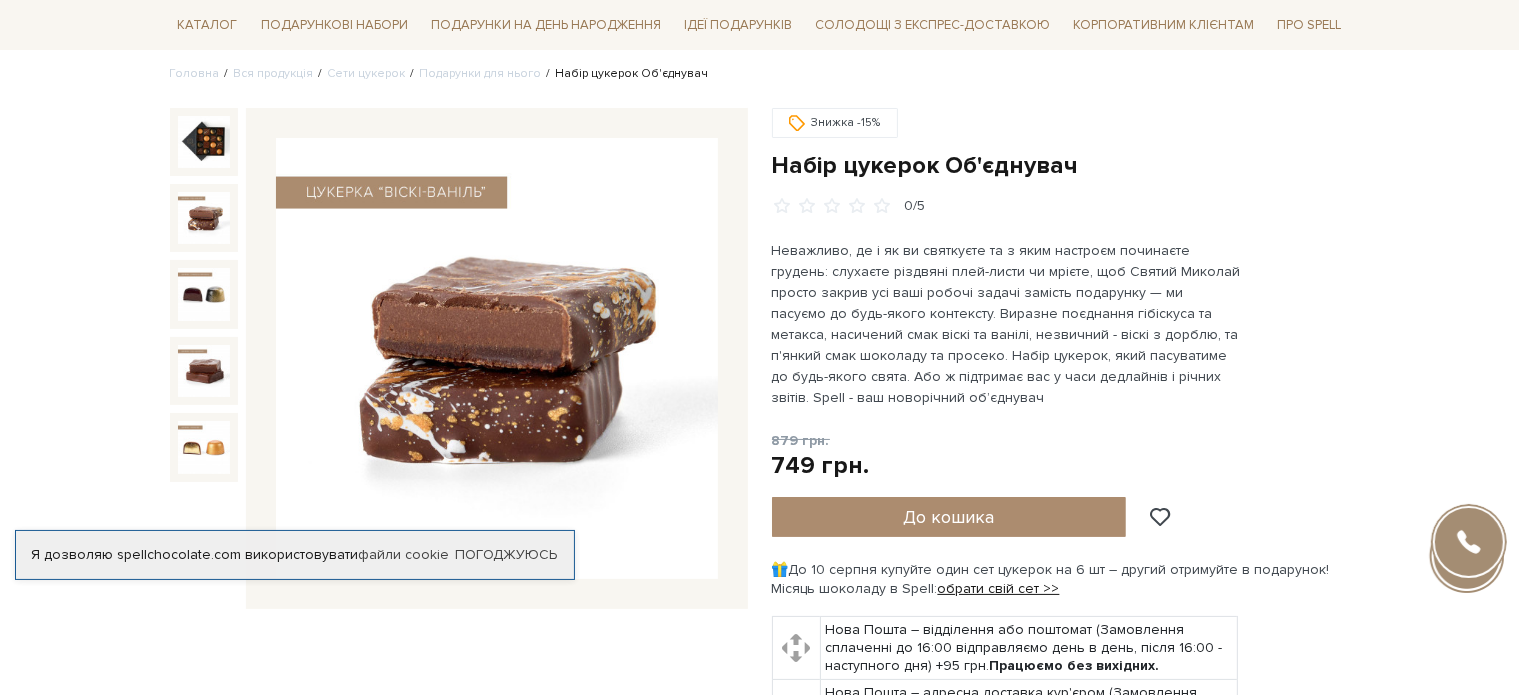 click at bounding box center (204, 218) 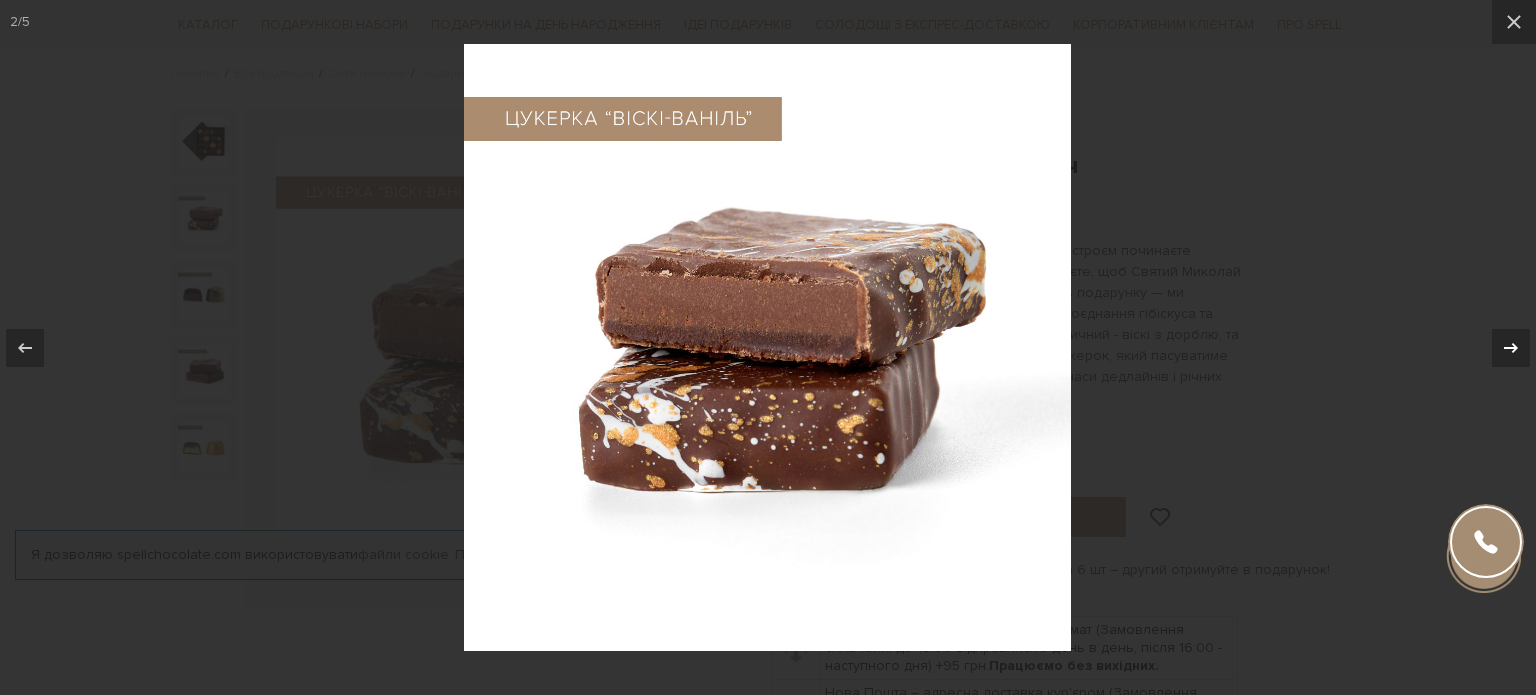 click 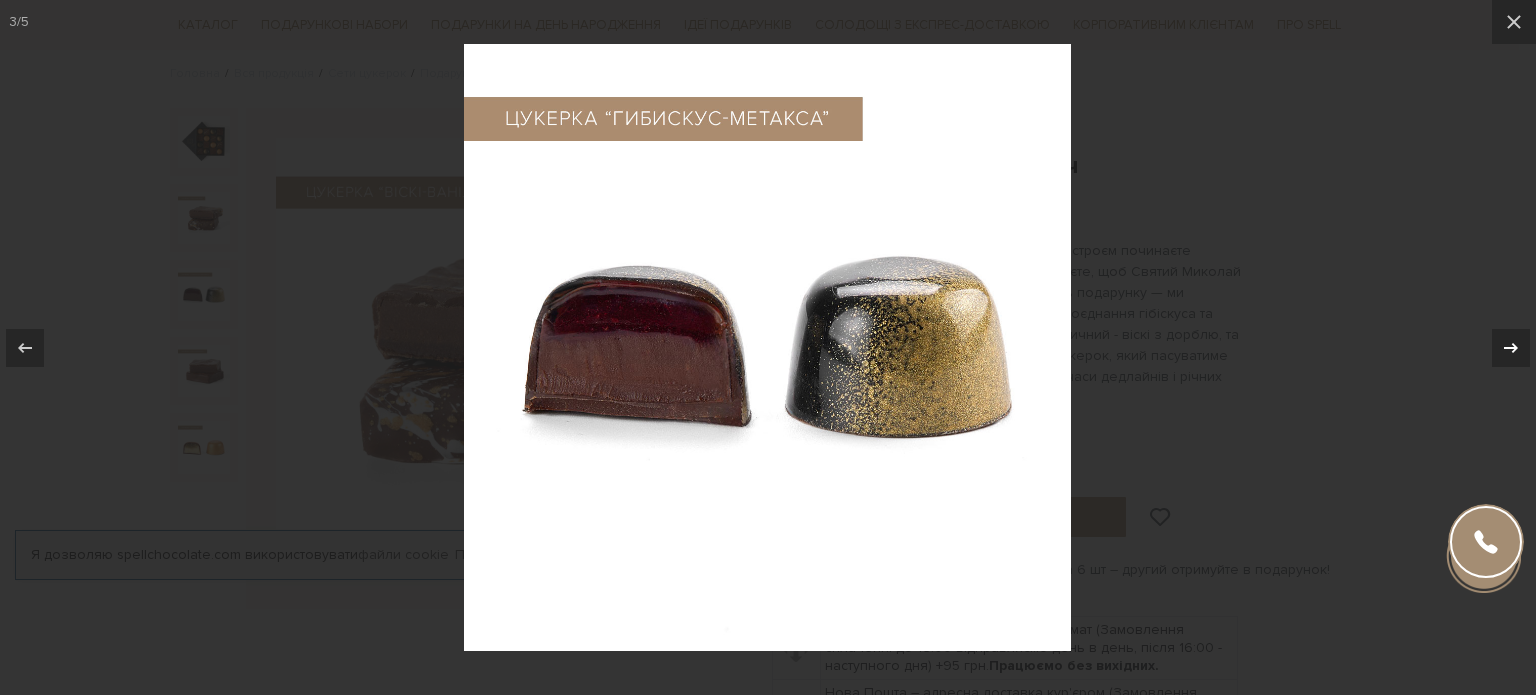 click 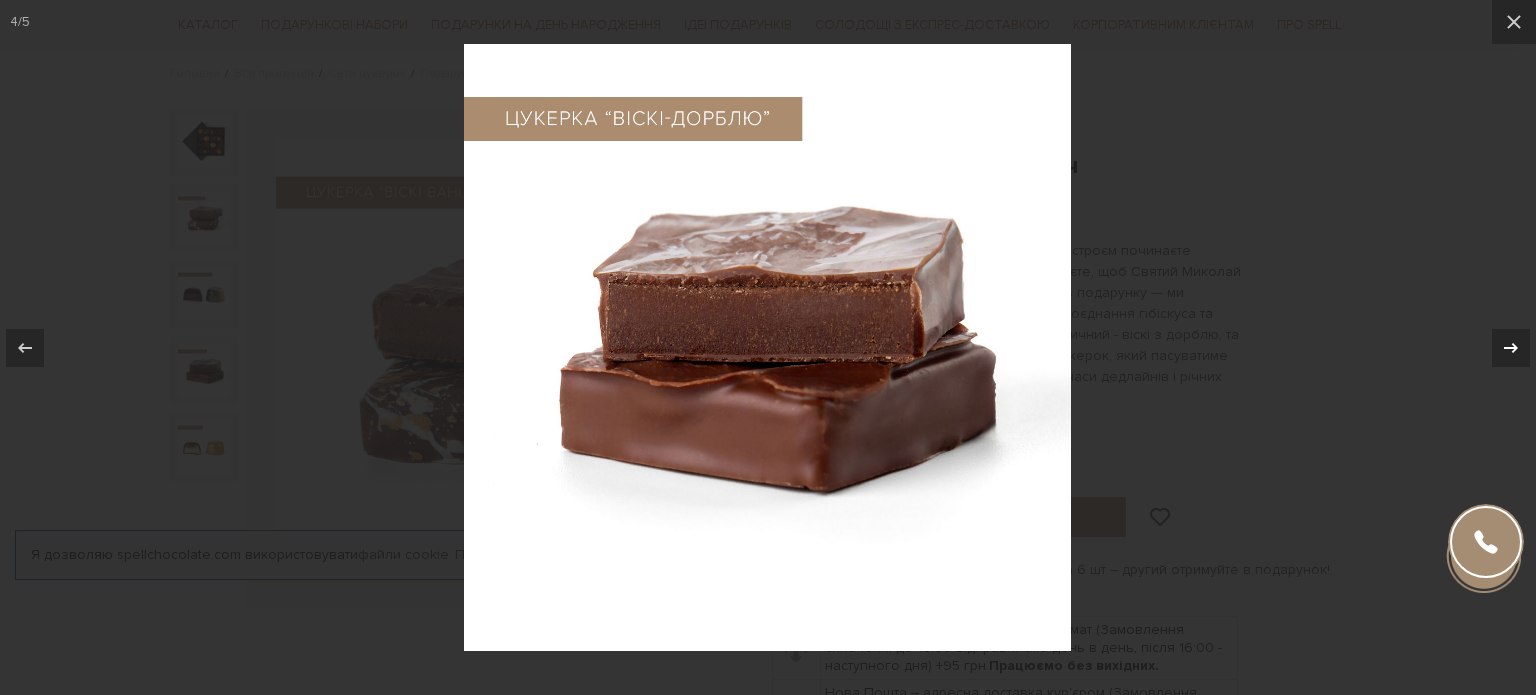 click 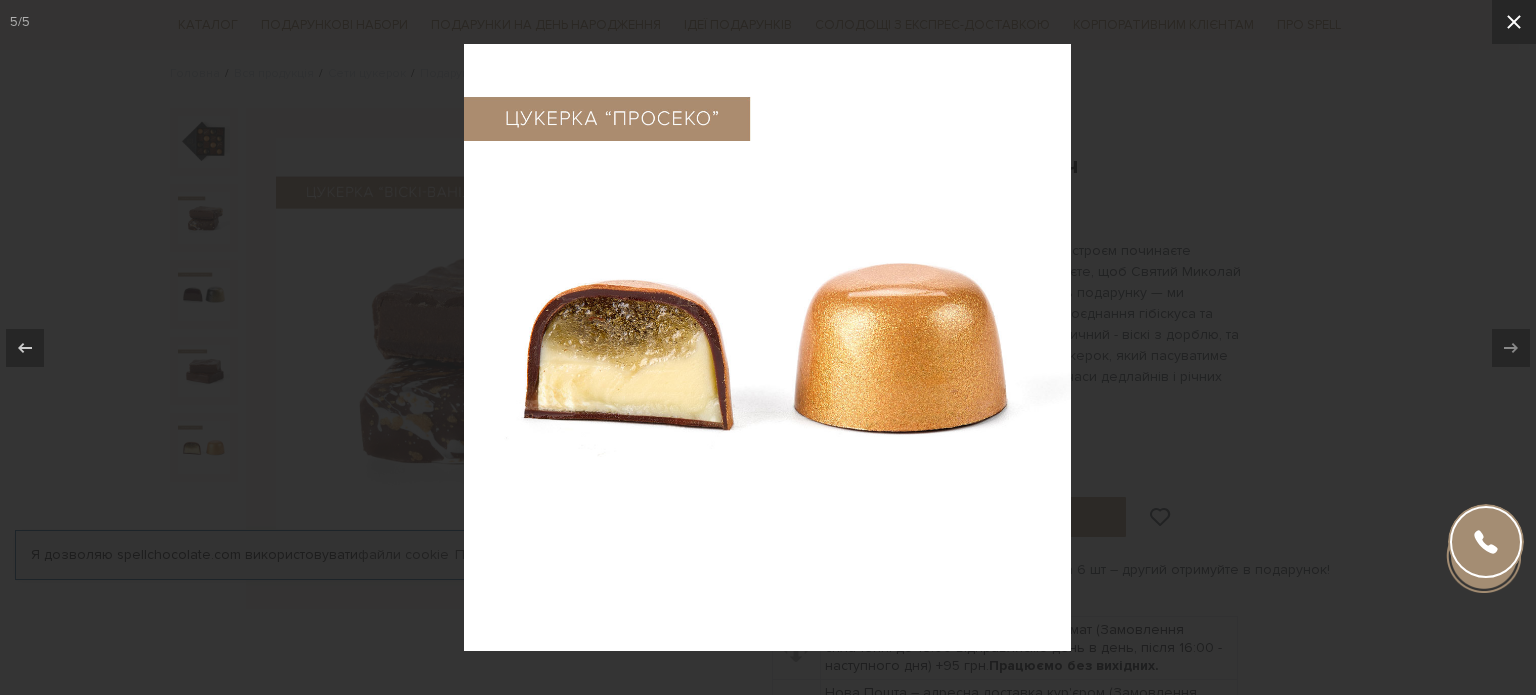 click at bounding box center [1514, 22] 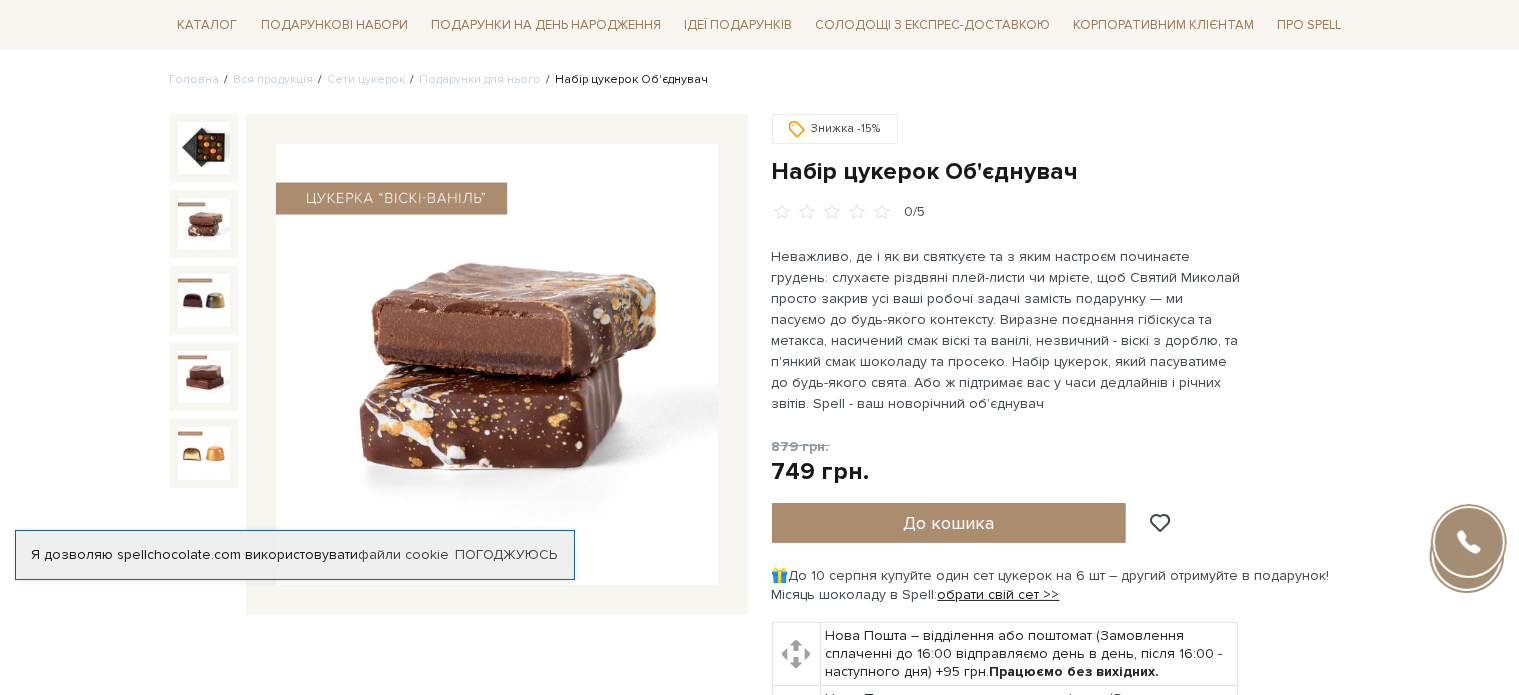 scroll, scrollTop: 148, scrollLeft: 0, axis: vertical 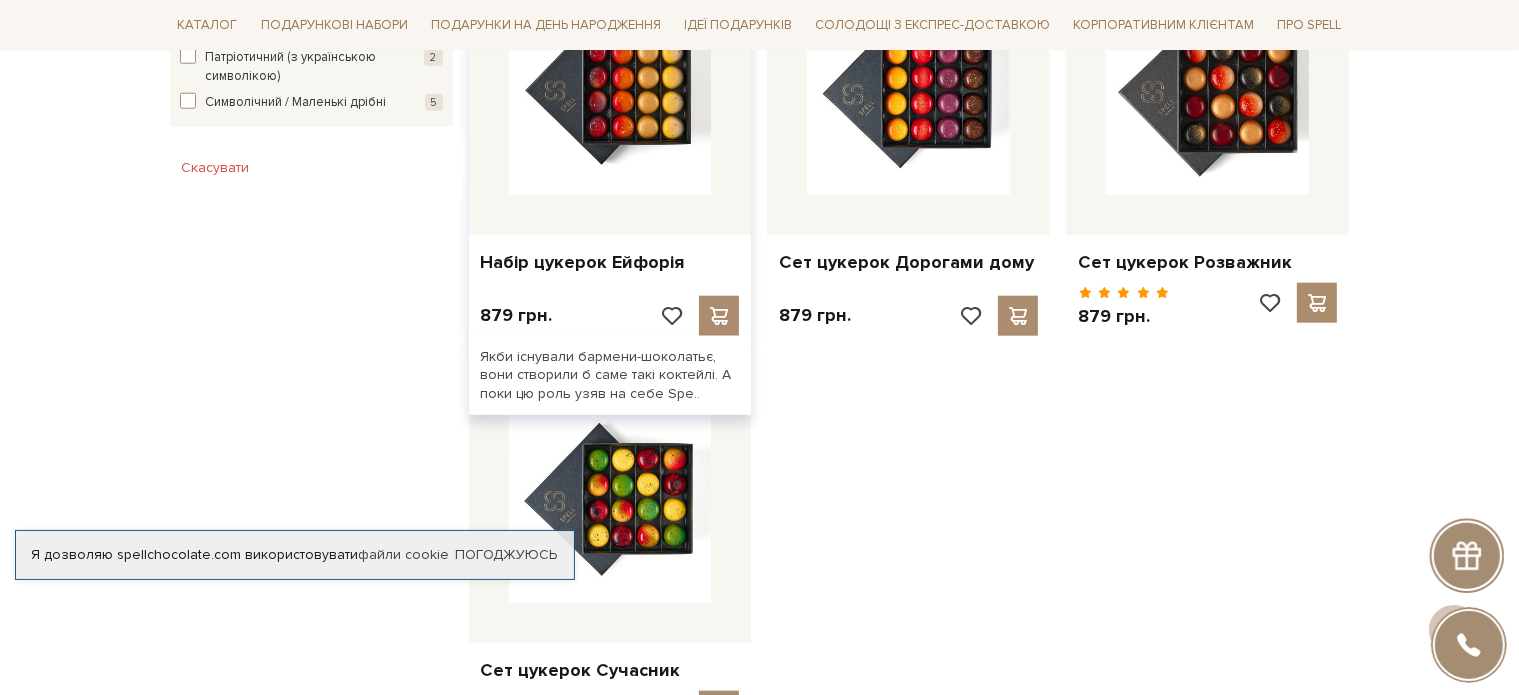 click at bounding box center (610, 93) 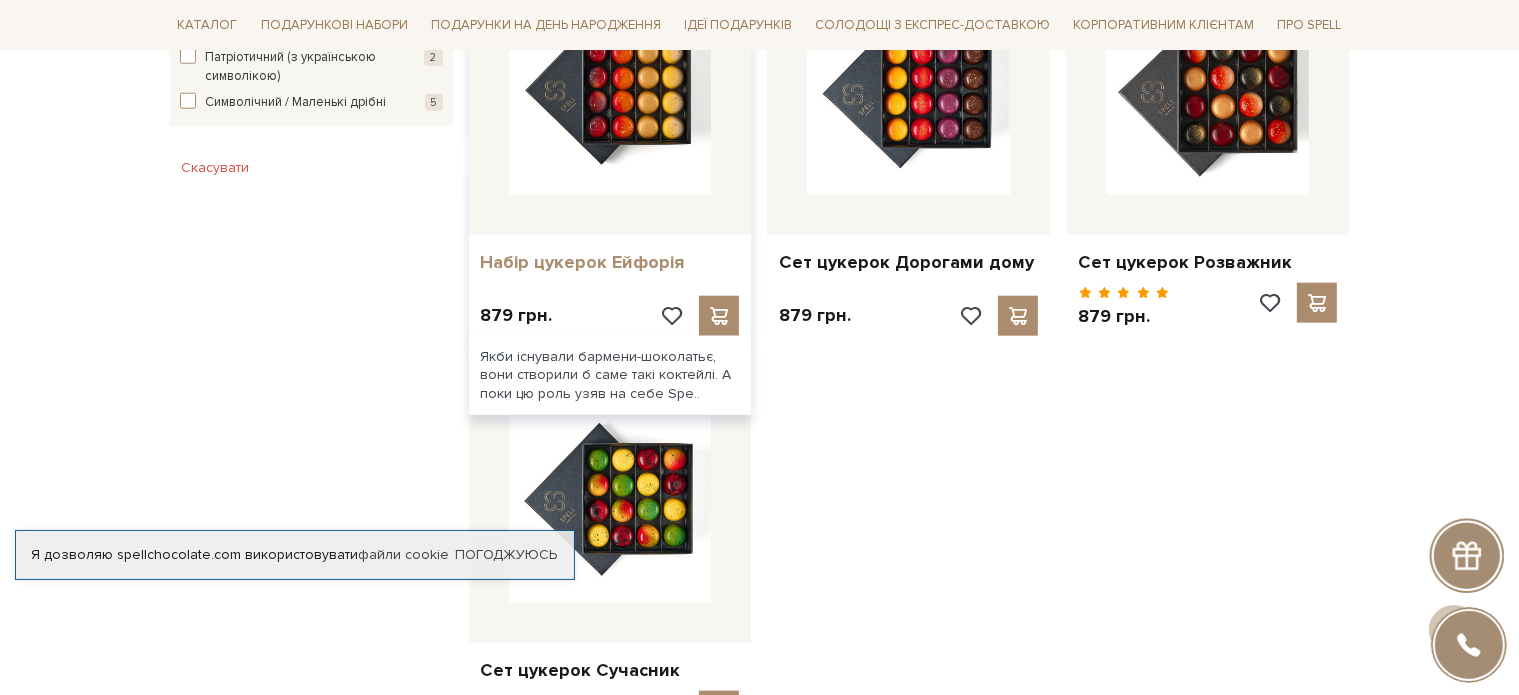 click on "Набір цукерок Ейфорія" at bounding box center [610, 262] 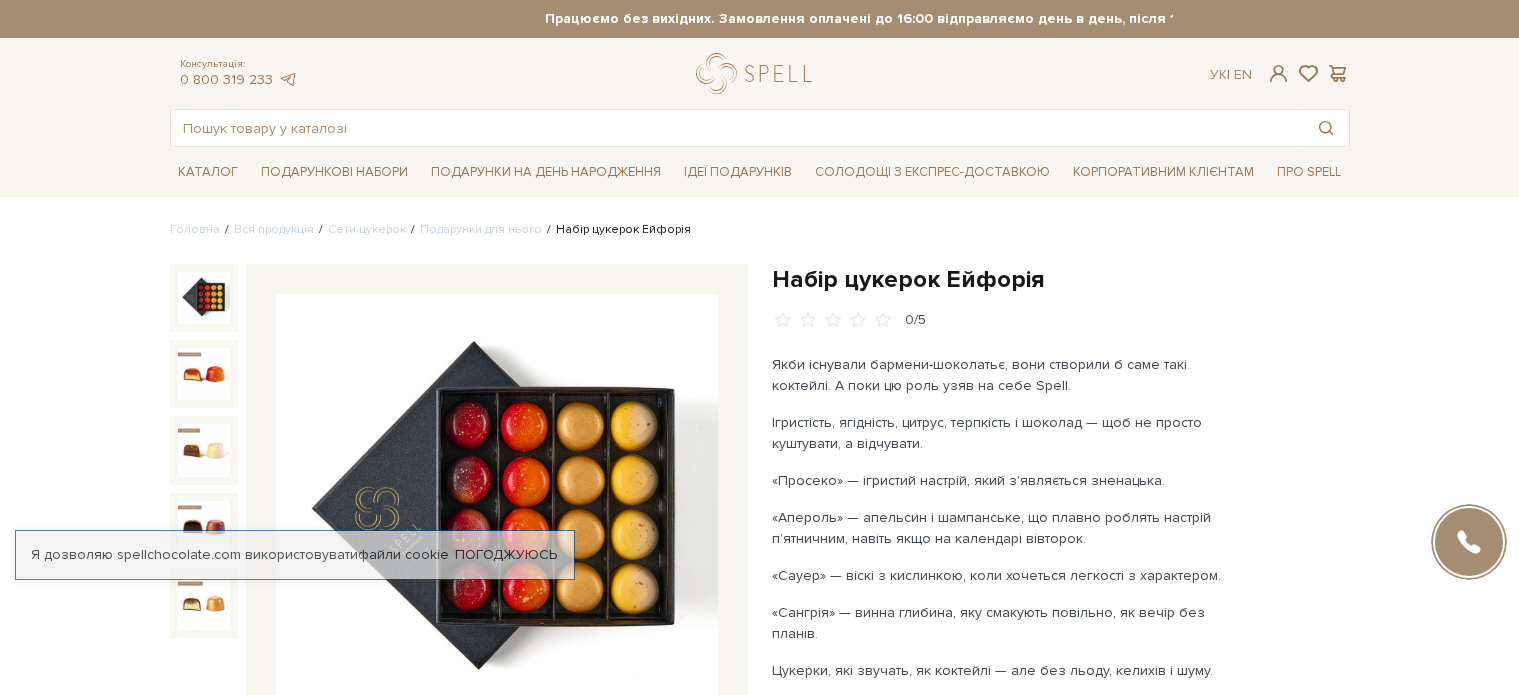 scroll, scrollTop: 0, scrollLeft: 0, axis: both 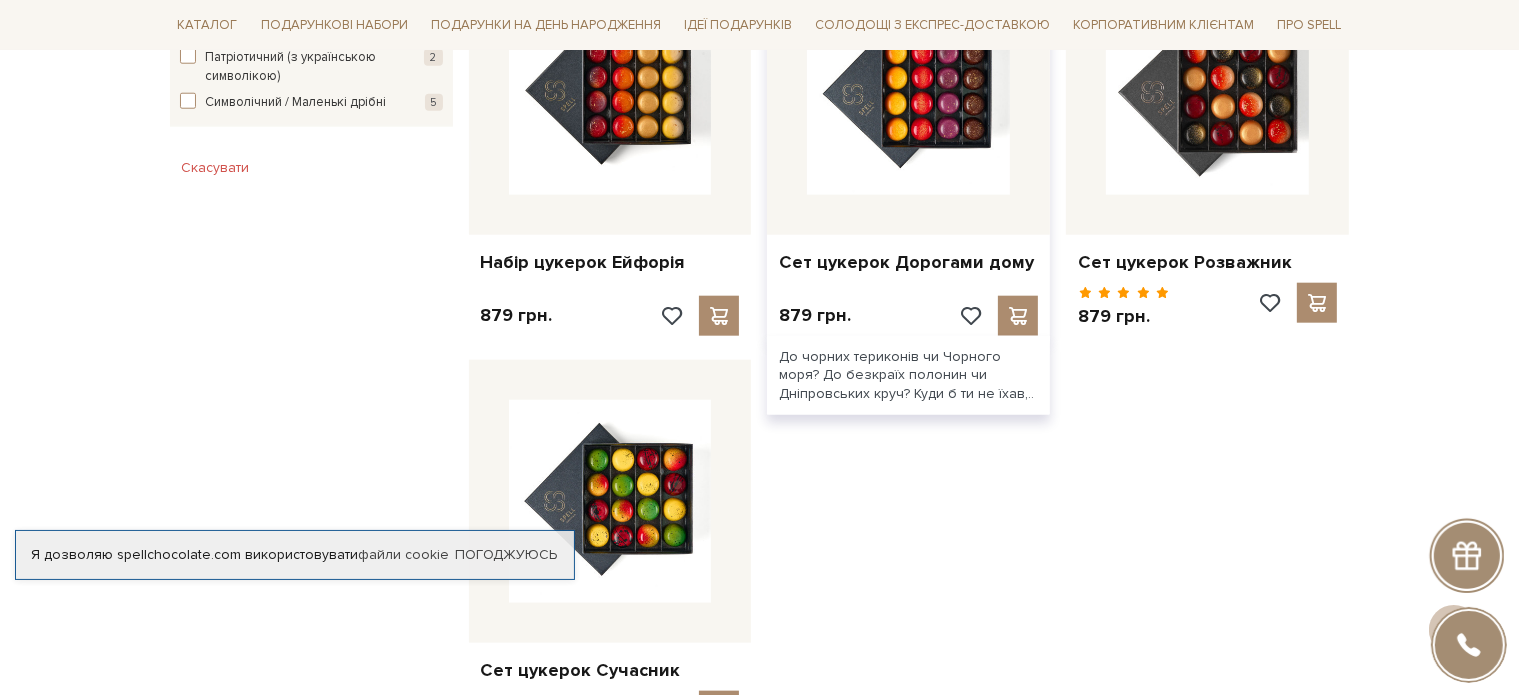click at bounding box center (908, 93) 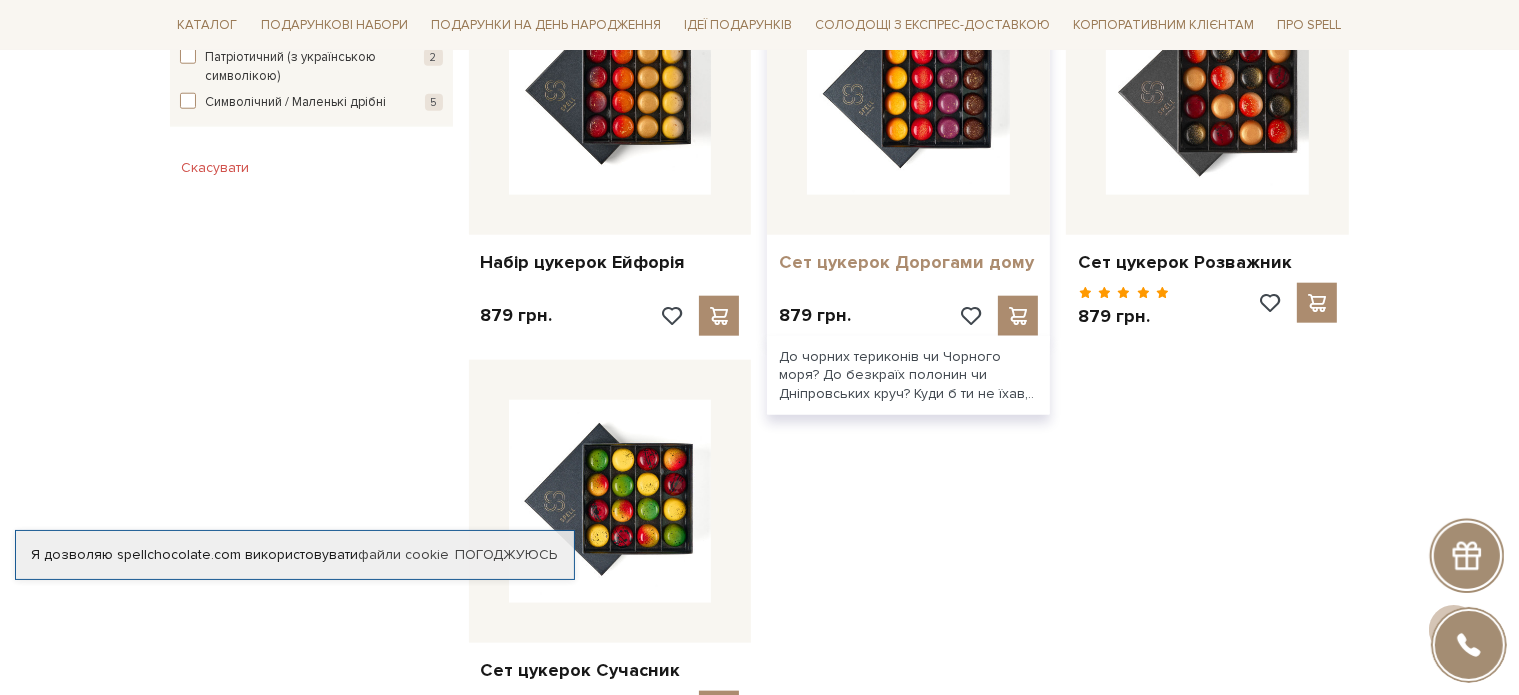 click on "Сет цукерок Дорогами дому" at bounding box center [908, 262] 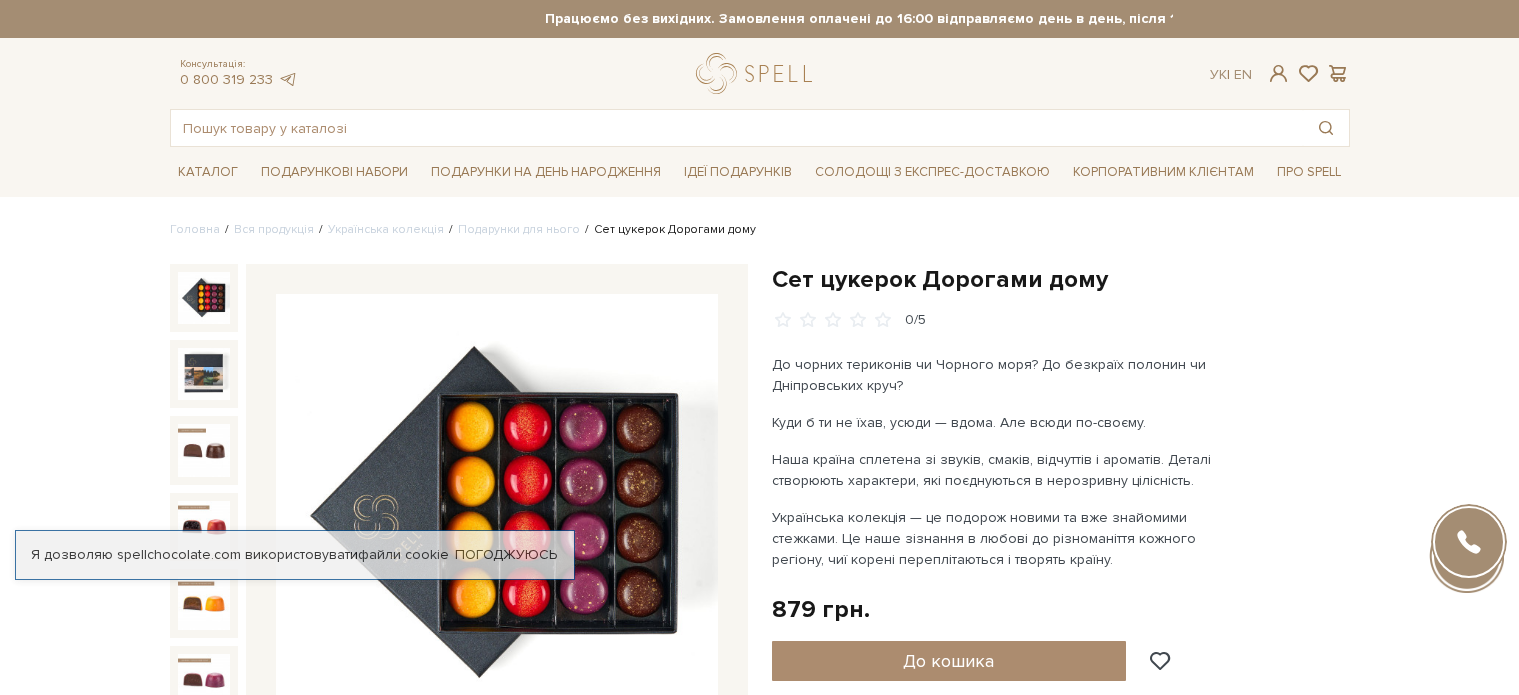 scroll, scrollTop: 0, scrollLeft: 0, axis: both 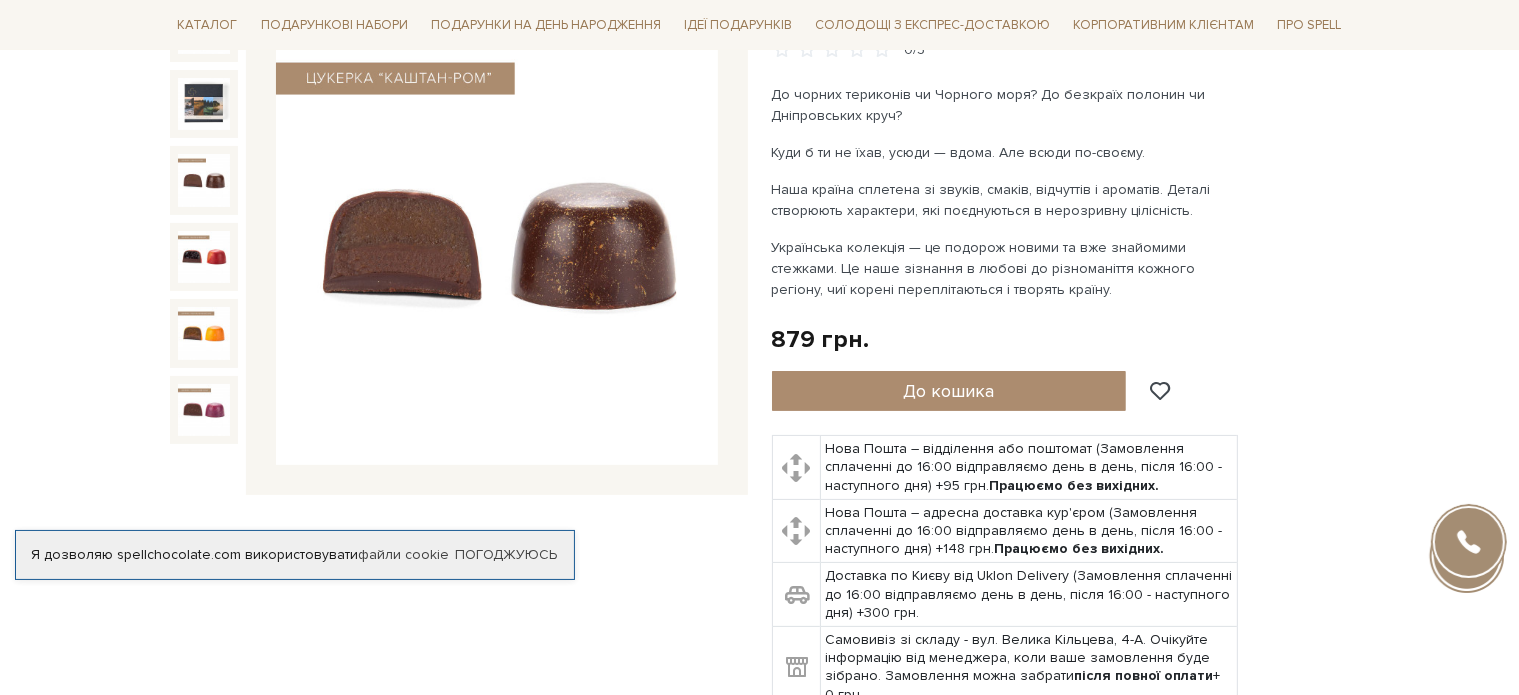 click at bounding box center [204, 180] 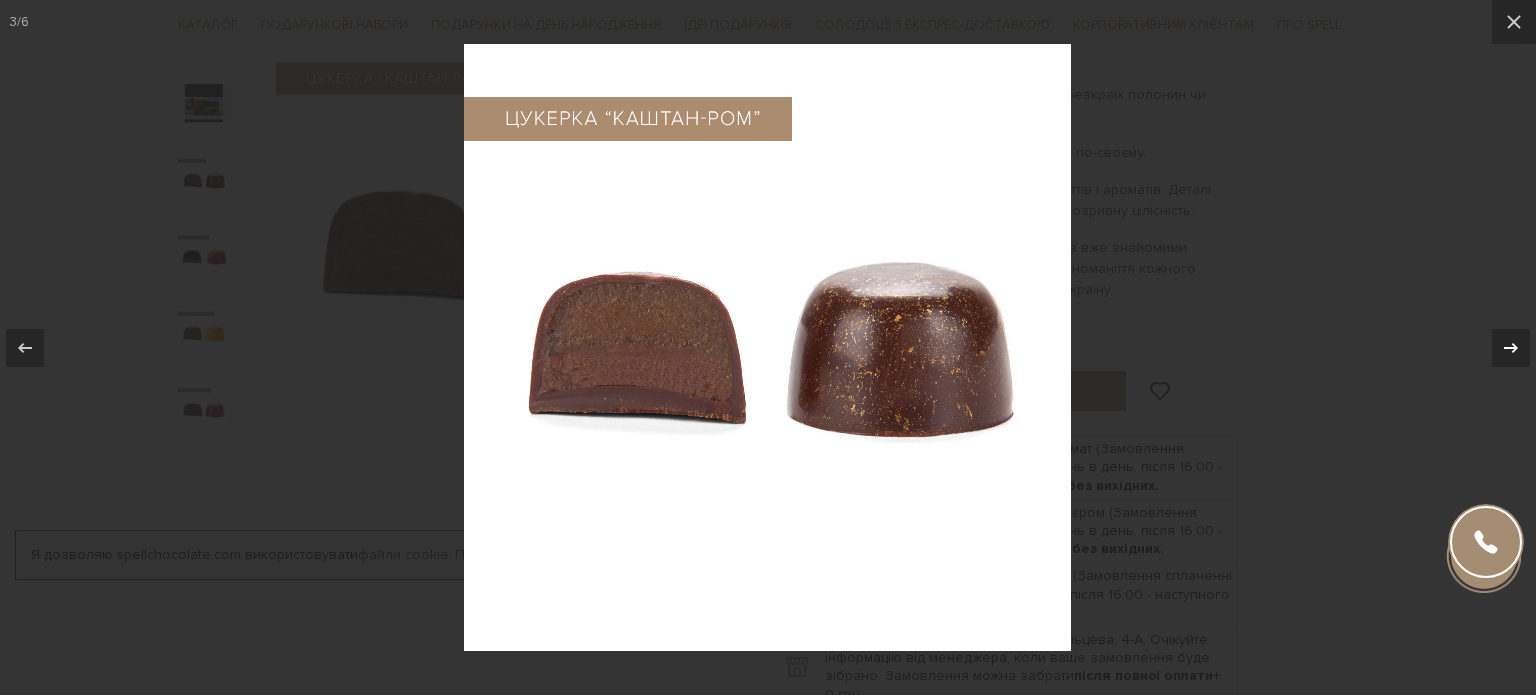 click at bounding box center (1511, 348) 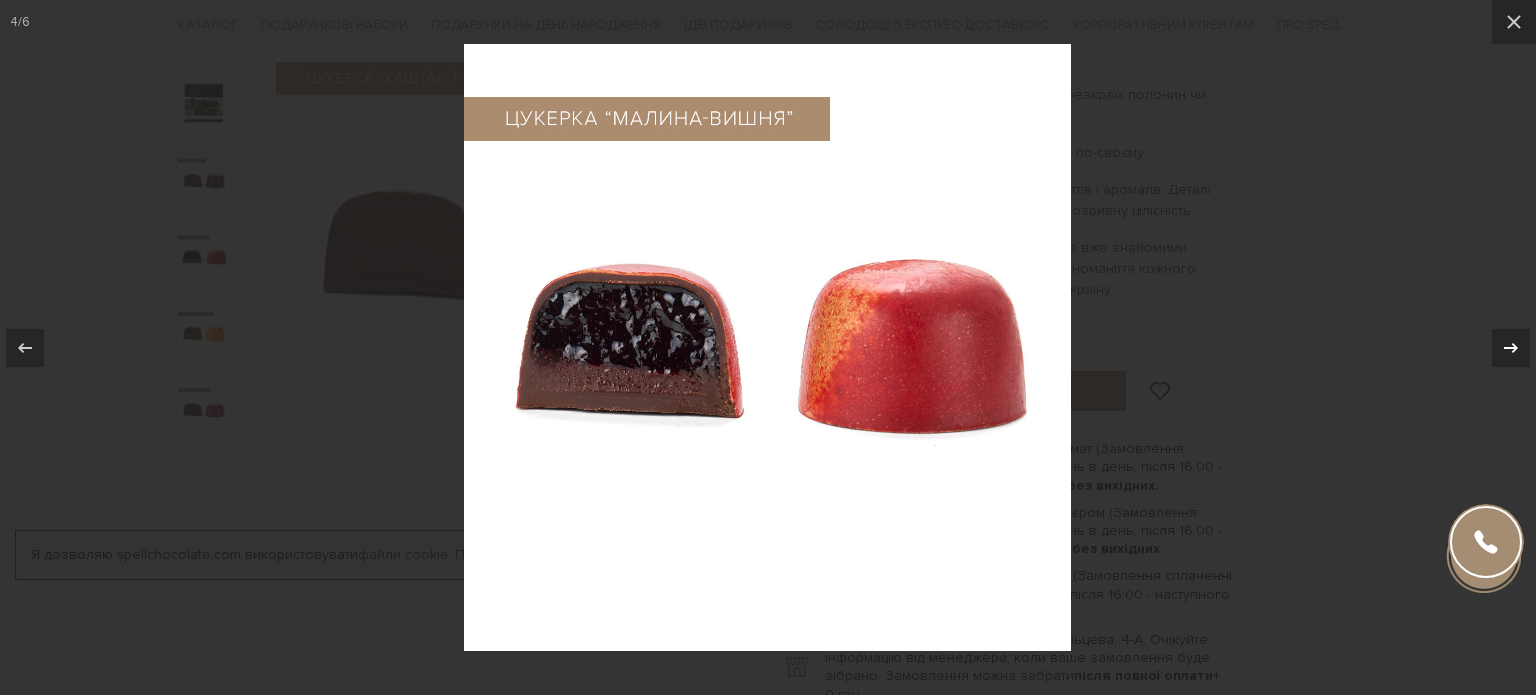 click at bounding box center (1511, 348) 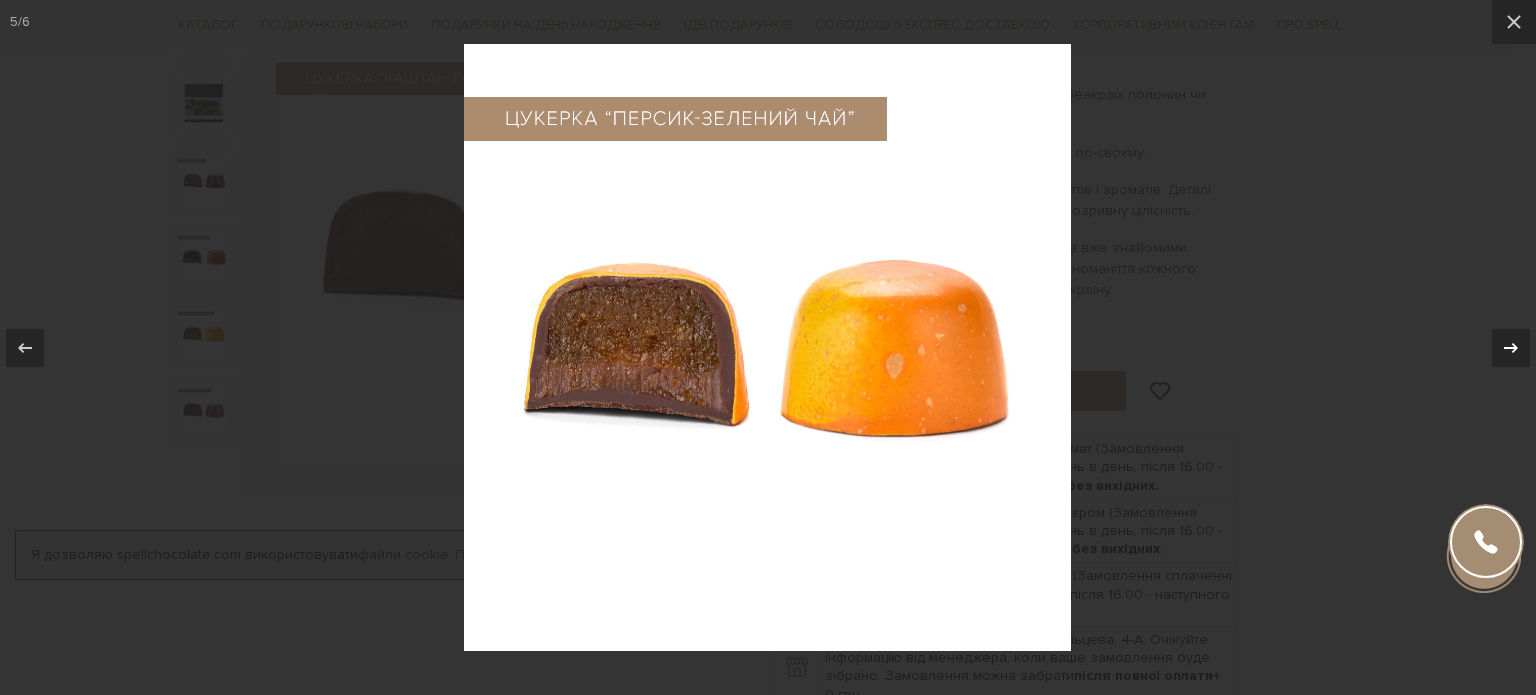 click at bounding box center (1511, 348) 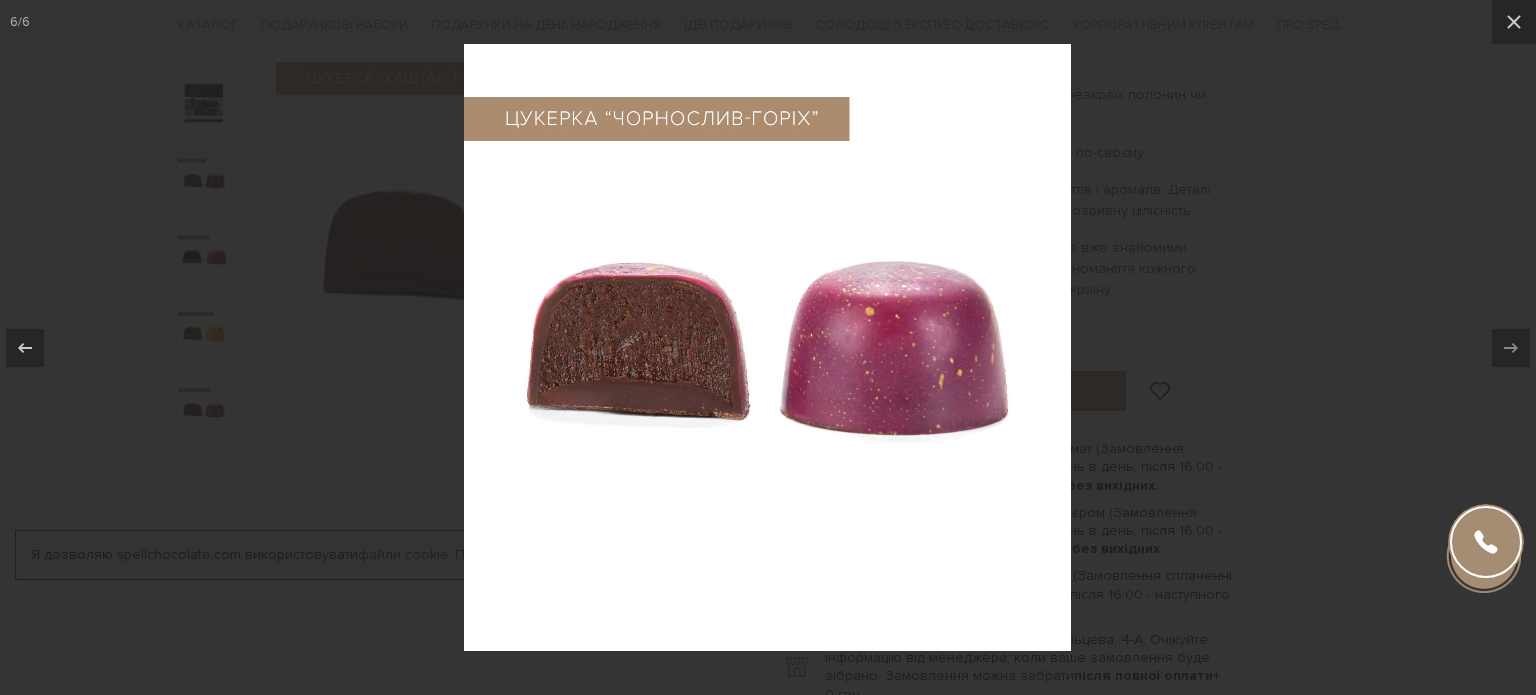 click at bounding box center [768, 347] 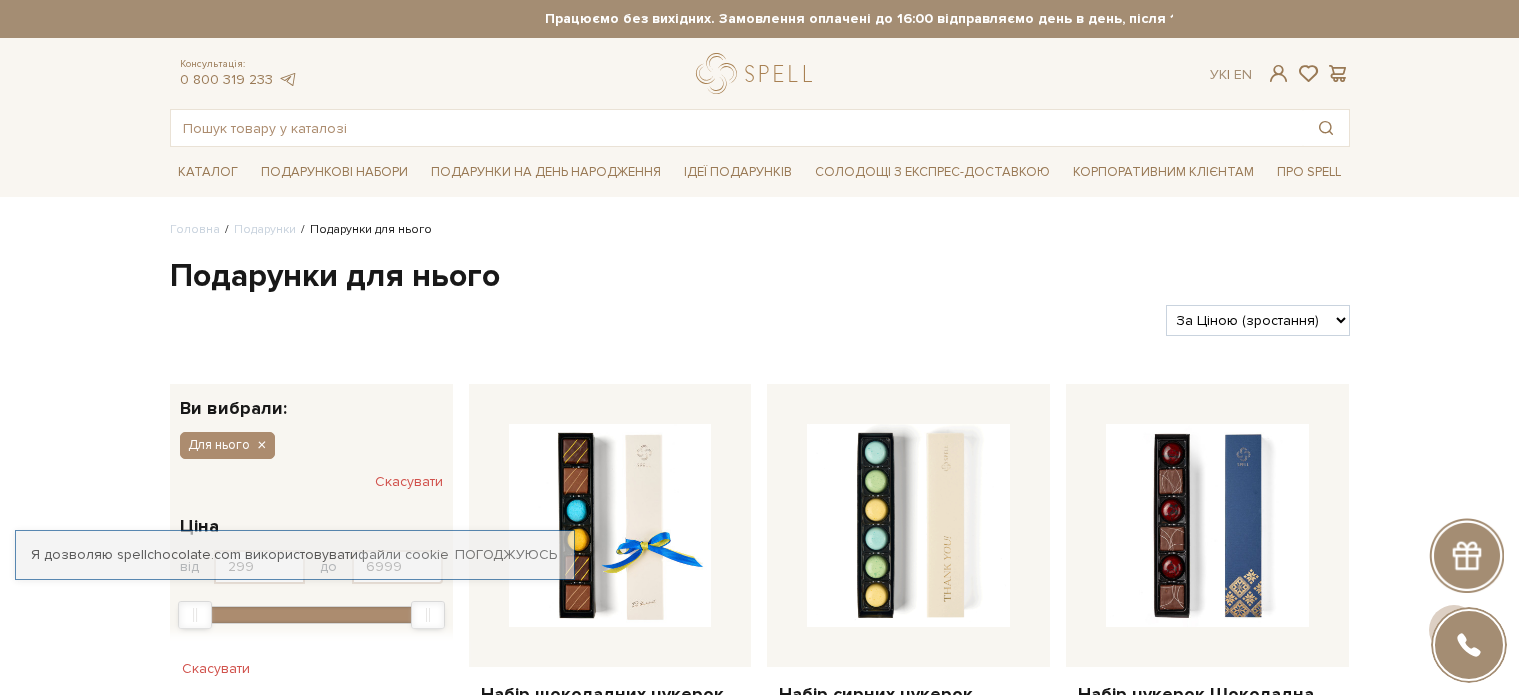 scroll, scrollTop: 2144, scrollLeft: 0, axis: vertical 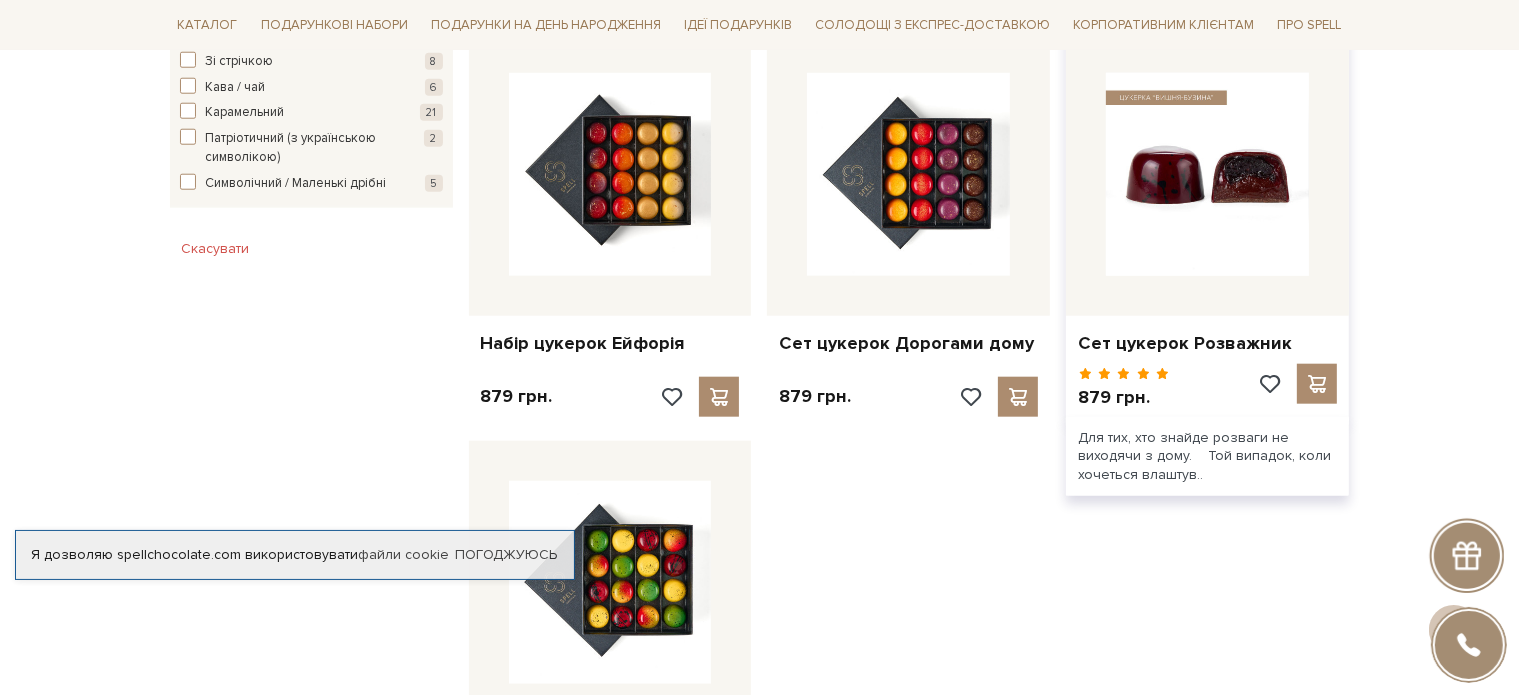 click at bounding box center (1207, 174) 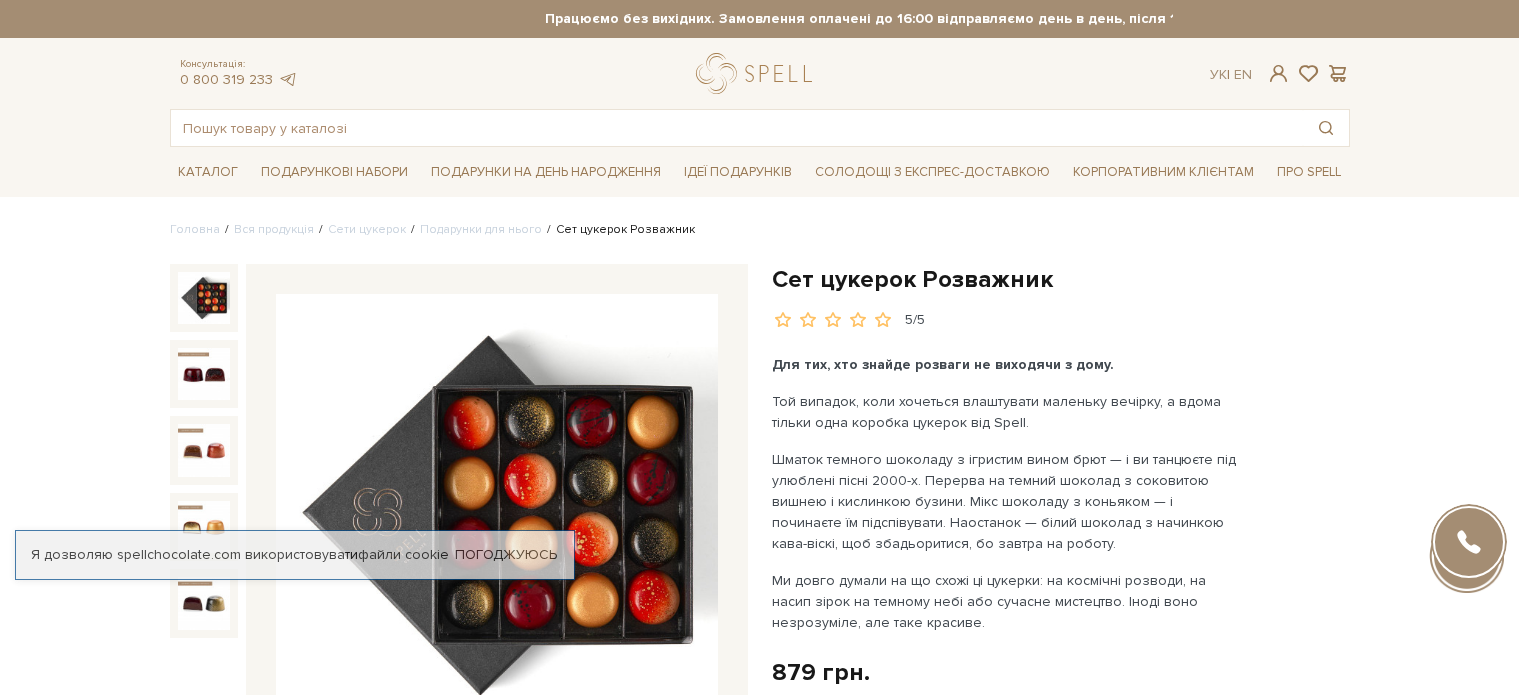scroll, scrollTop: 0, scrollLeft: 0, axis: both 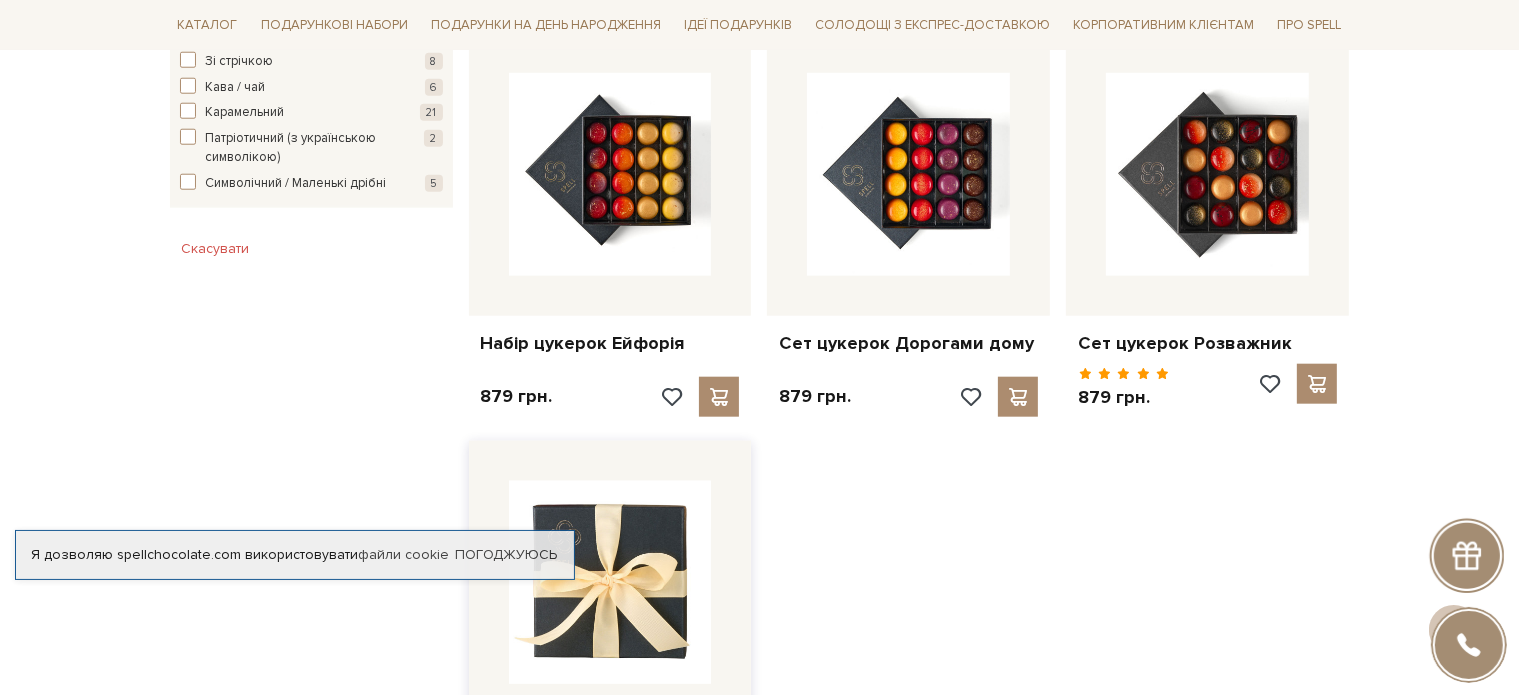 click at bounding box center [610, 582] 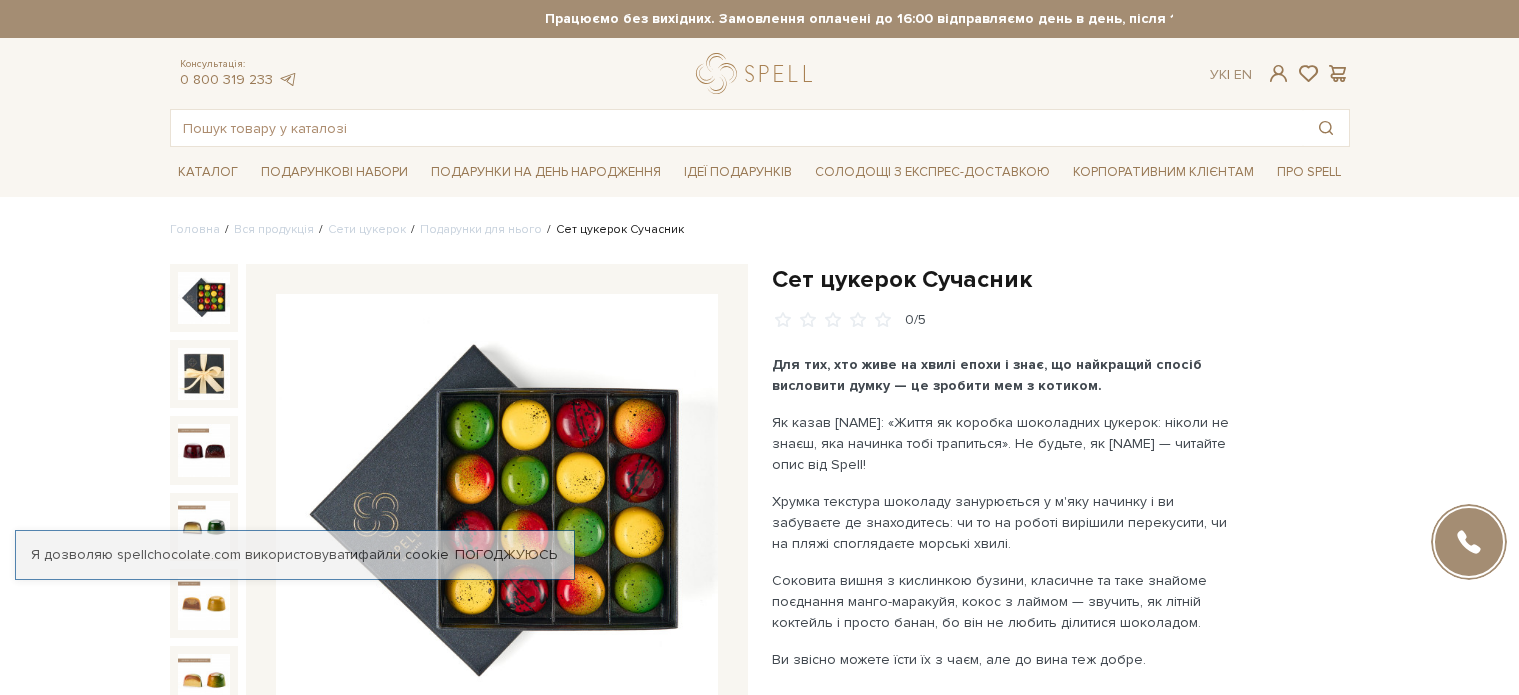 scroll, scrollTop: 0, scrollLeft: 0, axis: both 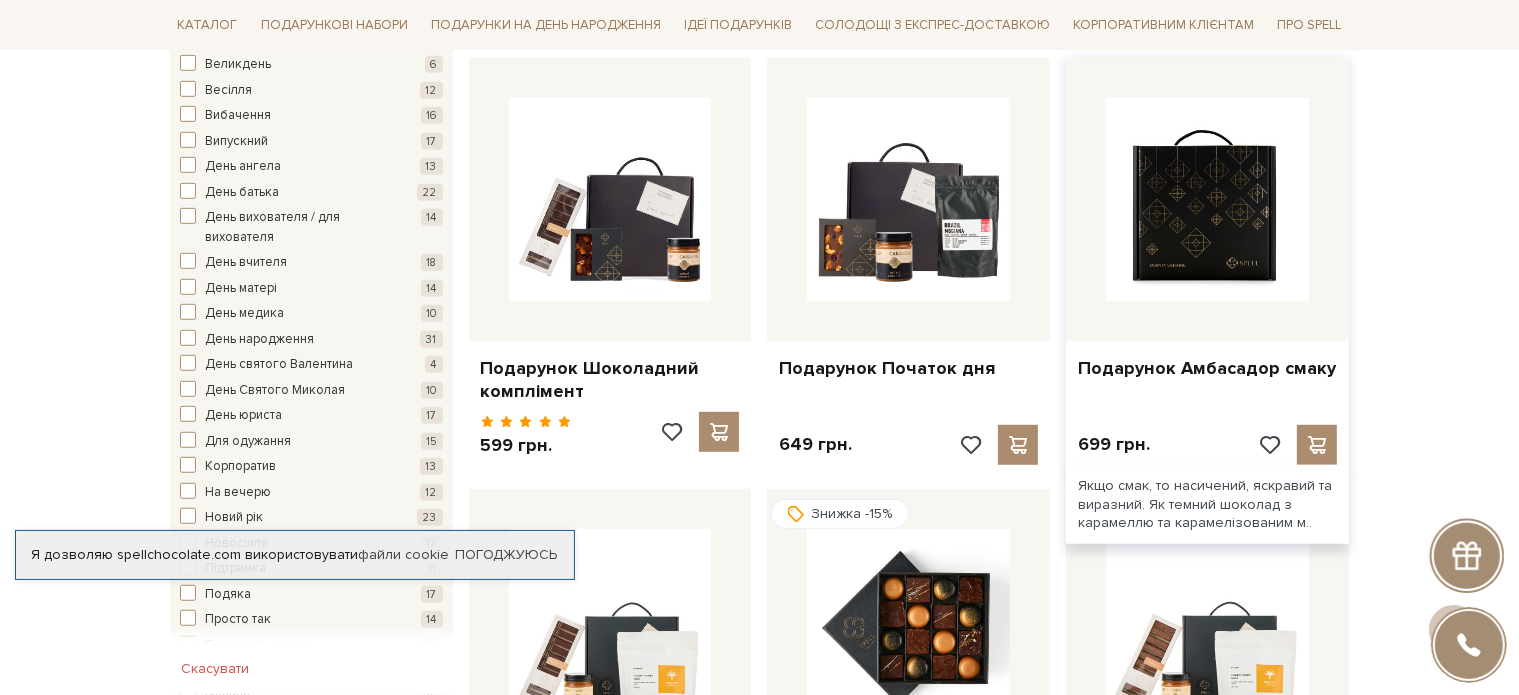 click at bounding box center [1207, 199] 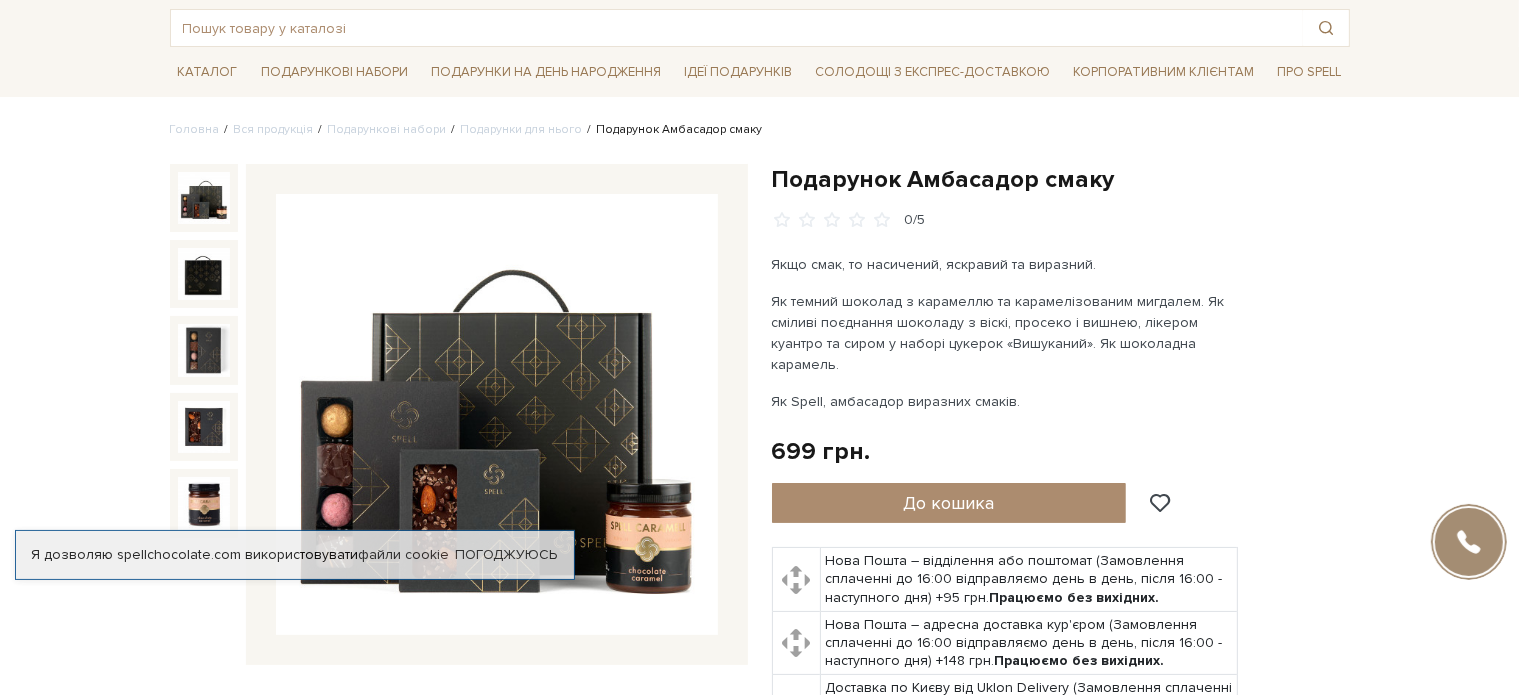 scroll, scrollTop: 0, scrollLeft: 0, axis: both 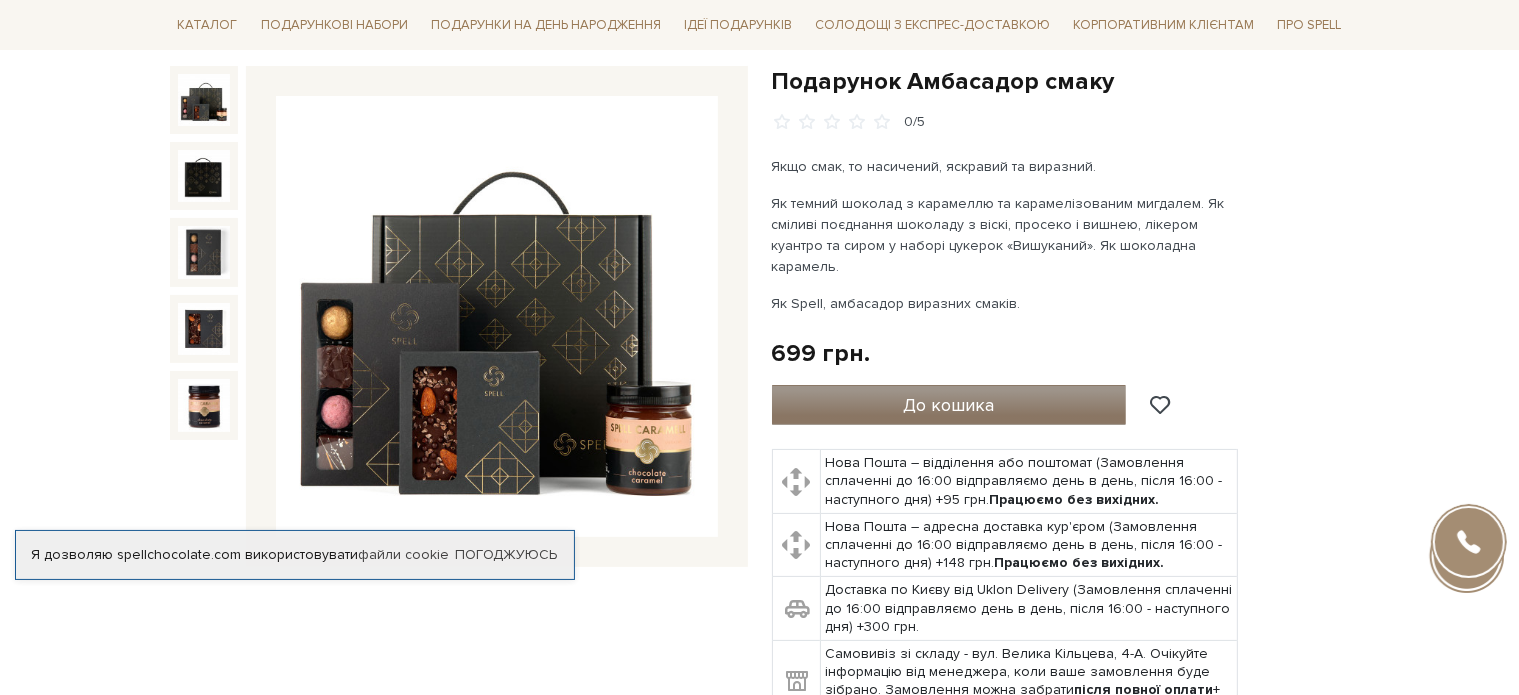 click on "До кошика" at bounding box center (948, 405) 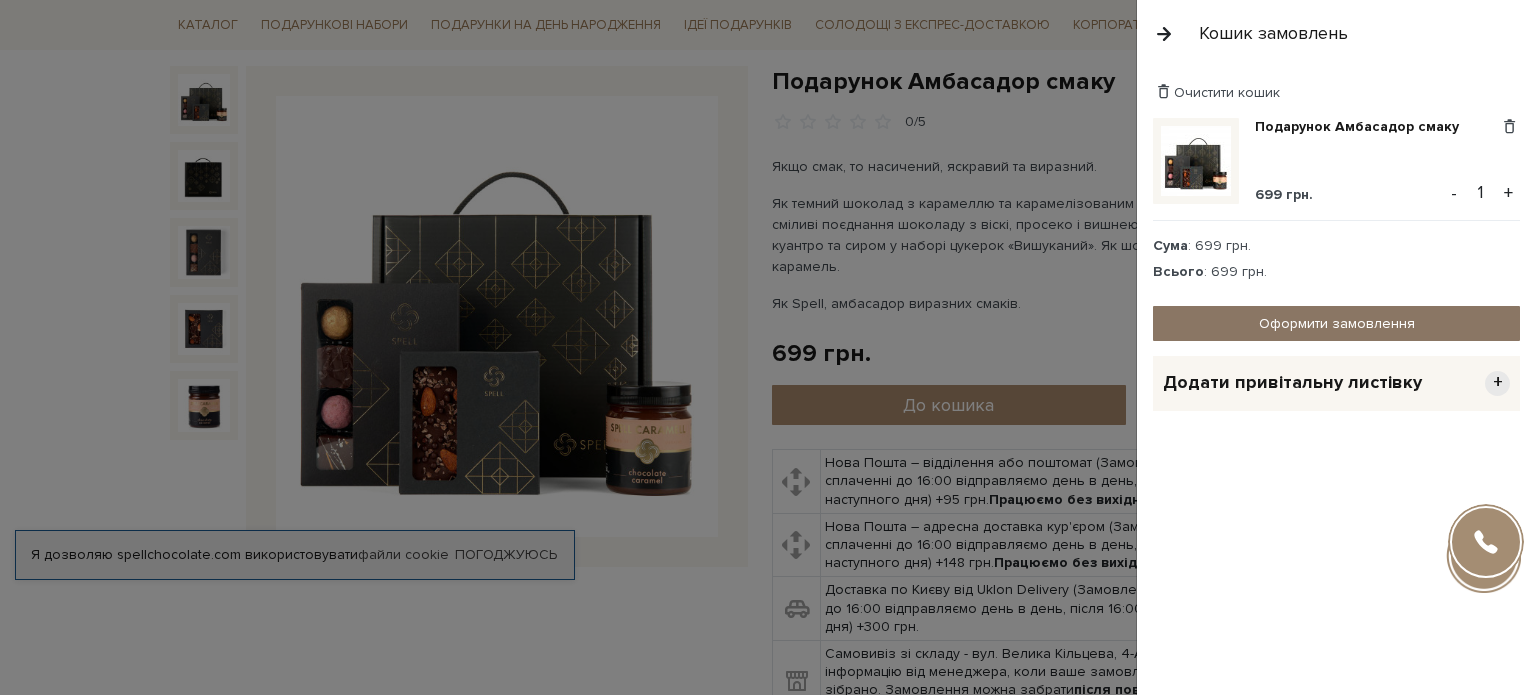 click on "Оформити замовлення" at bounding box center [1336, 323] 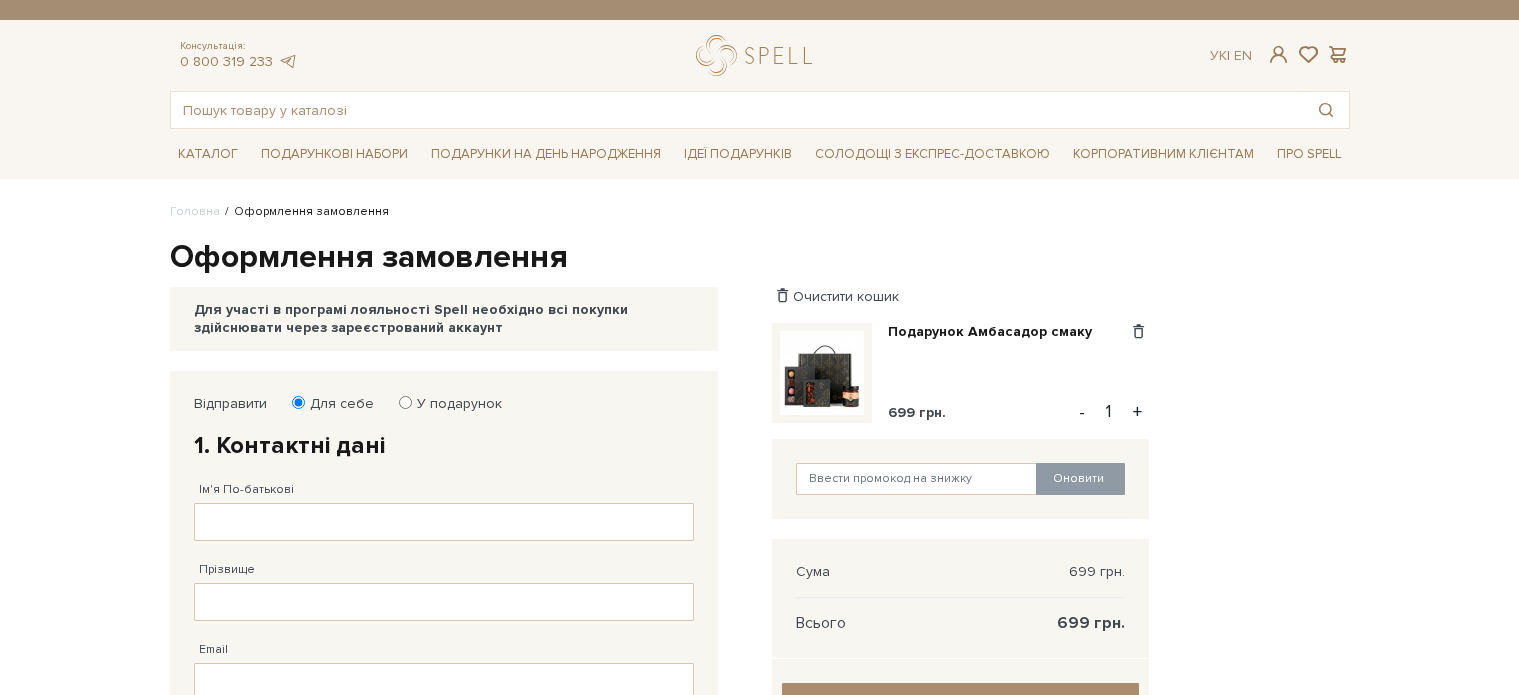 scroll, scrollTop: 0, scrollLeft: 0, axis: both 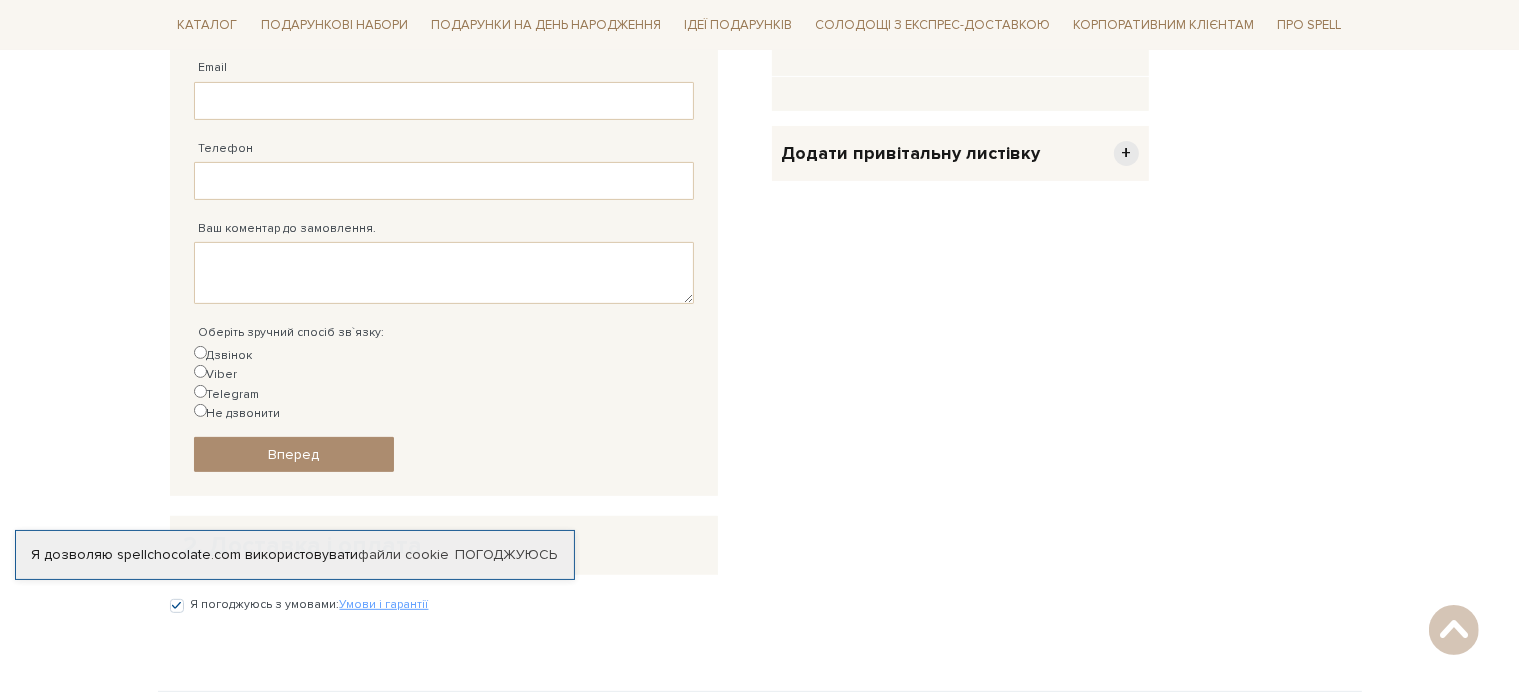 click on "Не дзвонити" at bounding box center [237, 413] 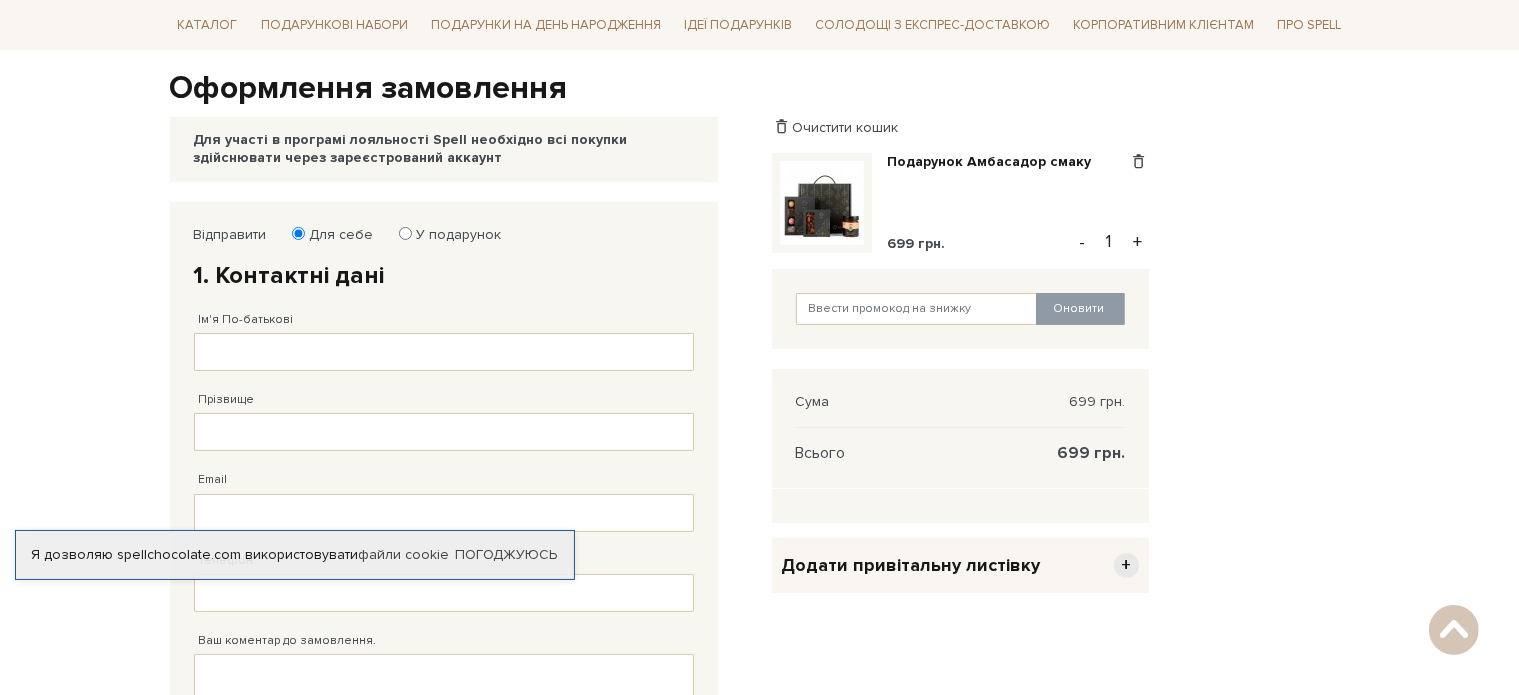 scroll, scrollTop: 187, scrollLeft: 0, axis: vertical 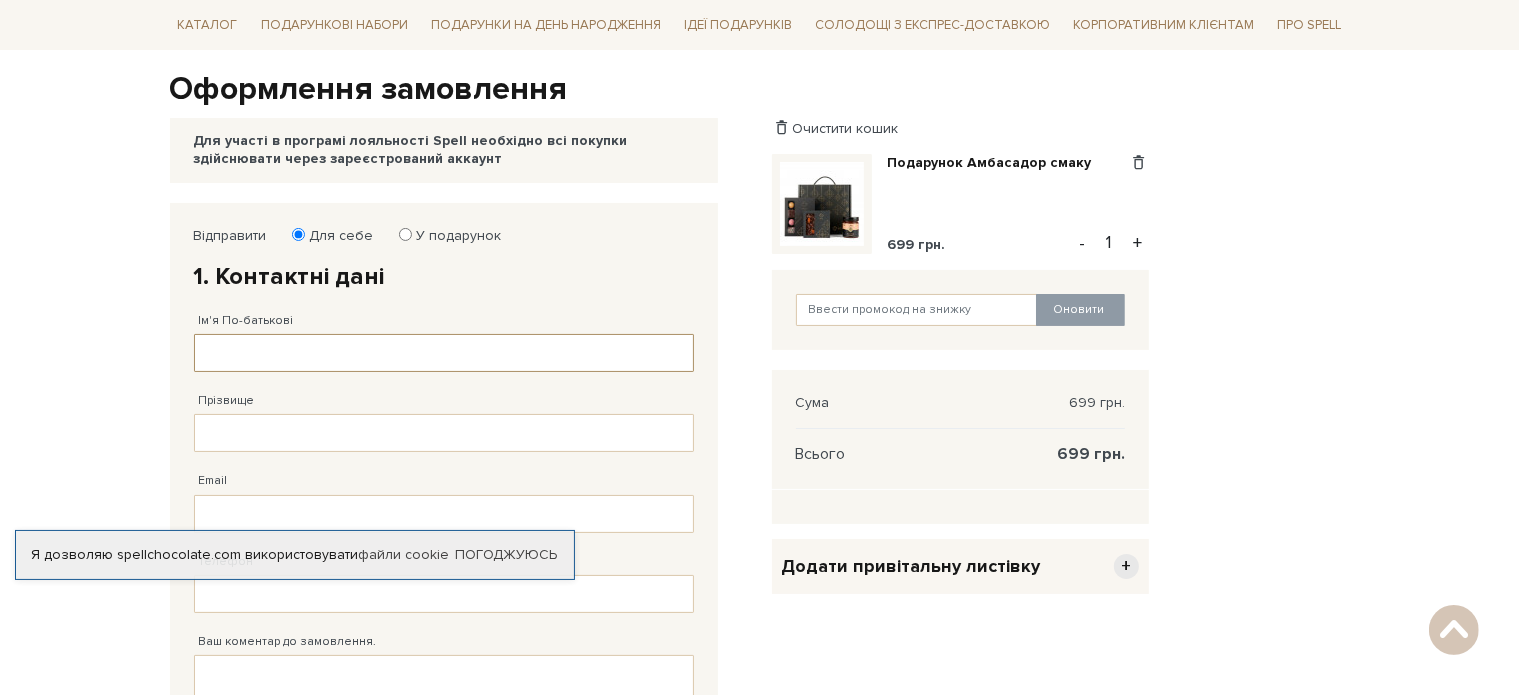click on "Ім'я По-батькові" at bounding box center (444, 353) 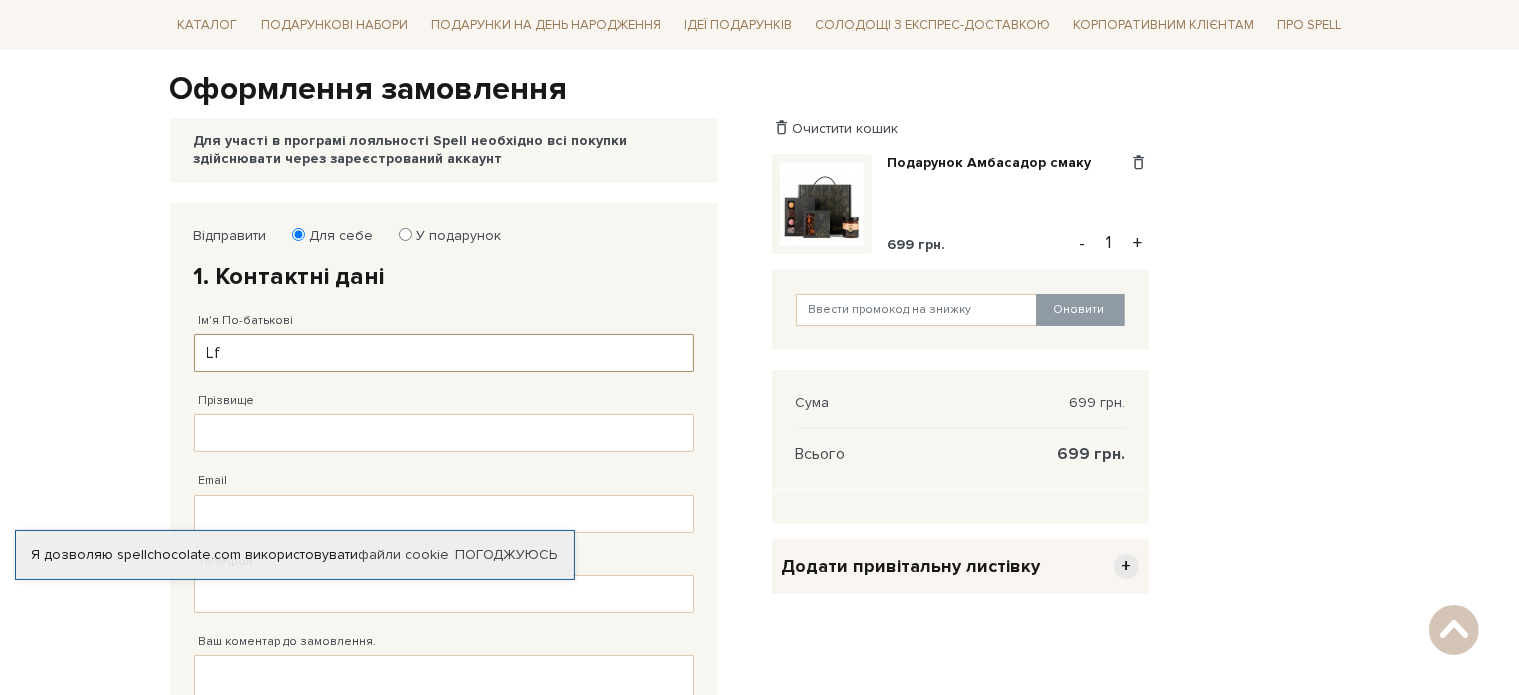 type on "L" 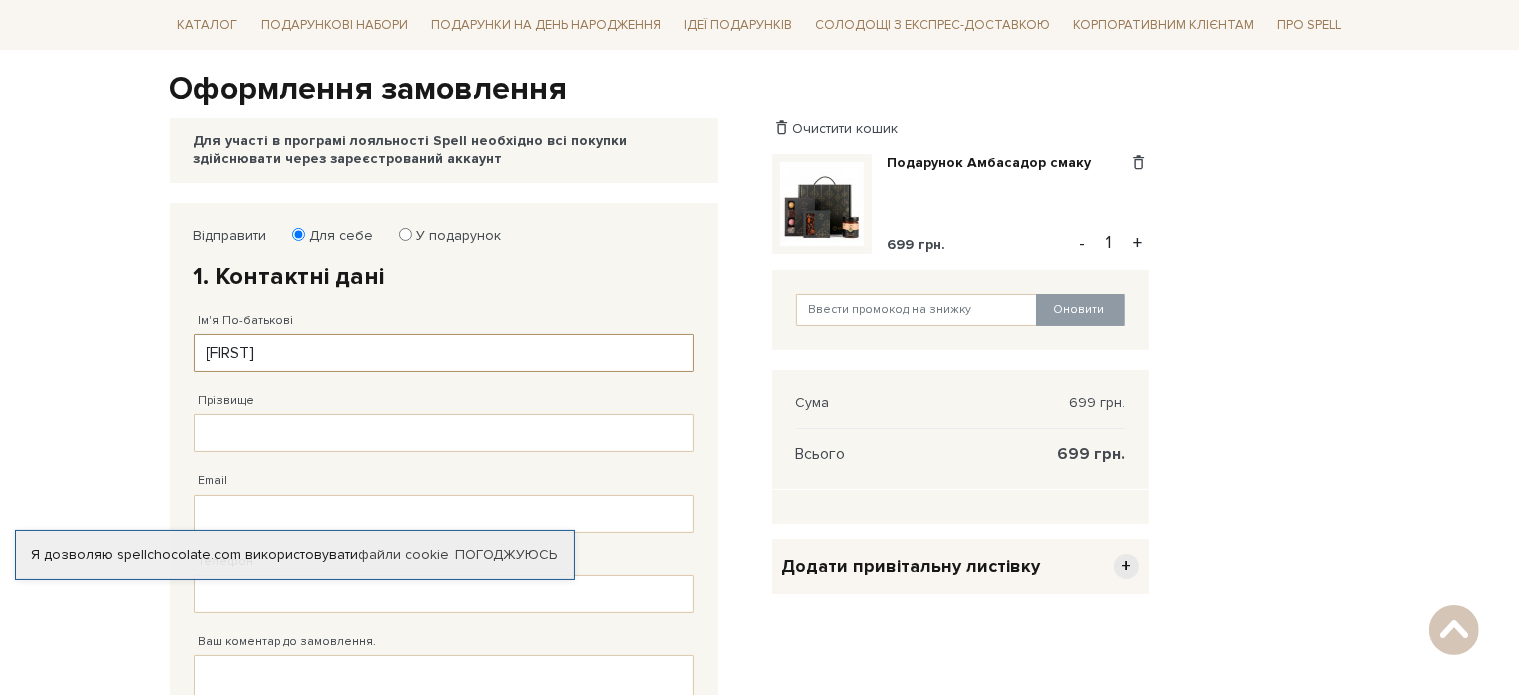 type on "[FIRST]" 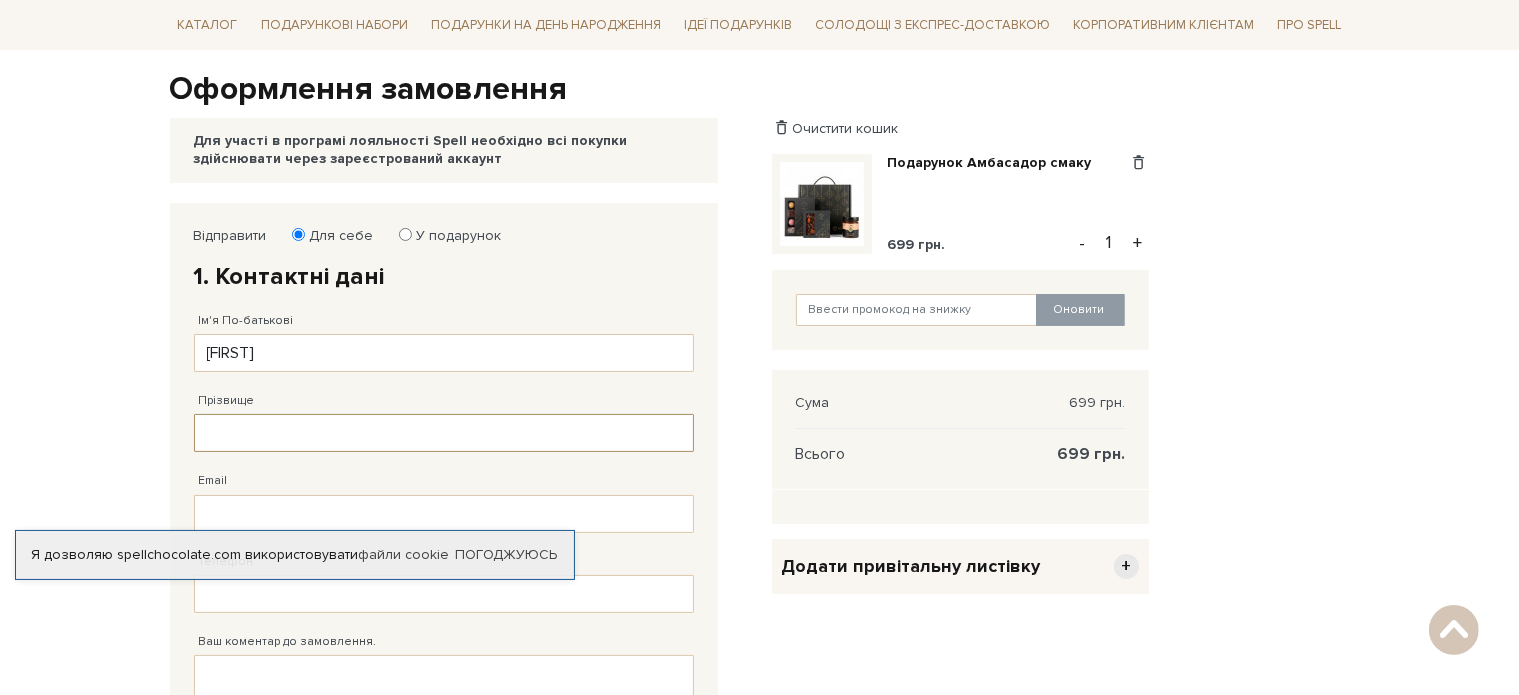 click on "Прізвище" at bounding box center [444, 433] 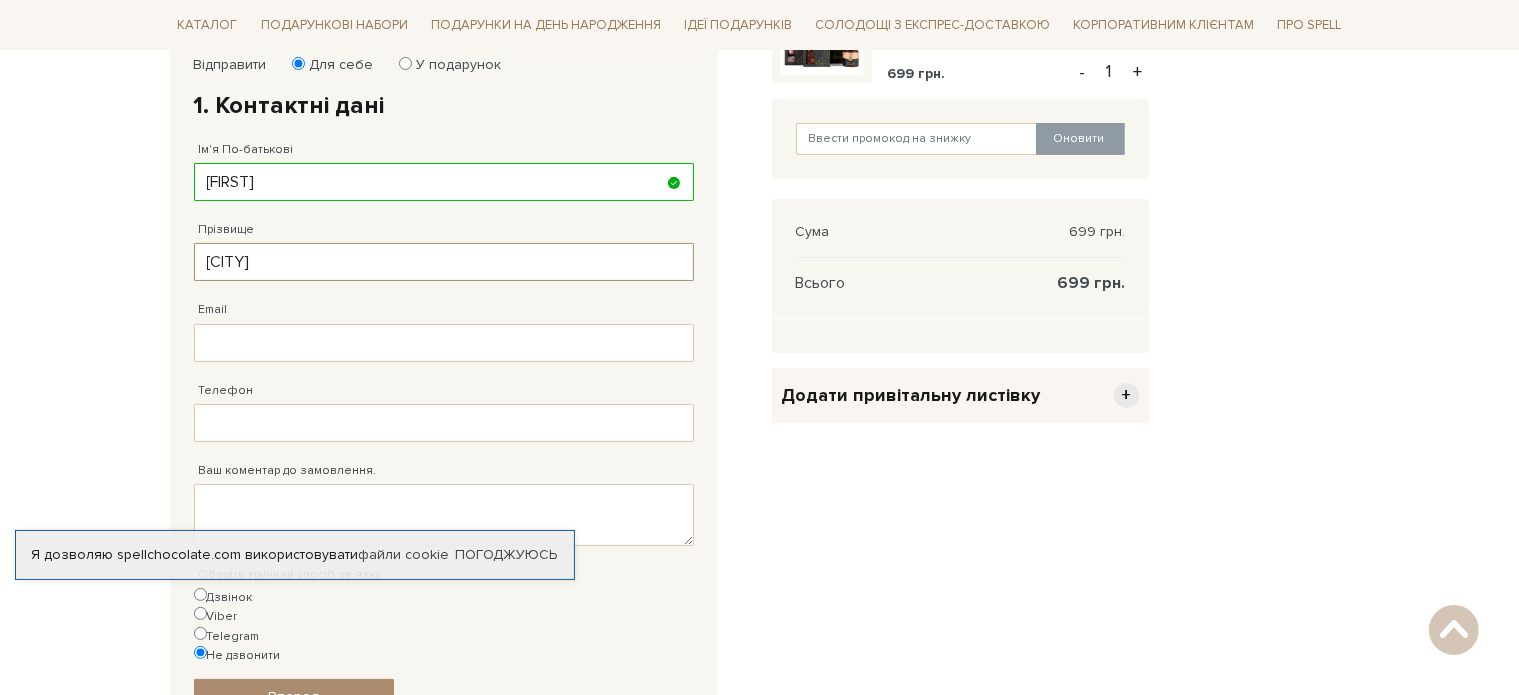 scroll, scrollTop: 360, scrollLeft: 0, axis: vertical 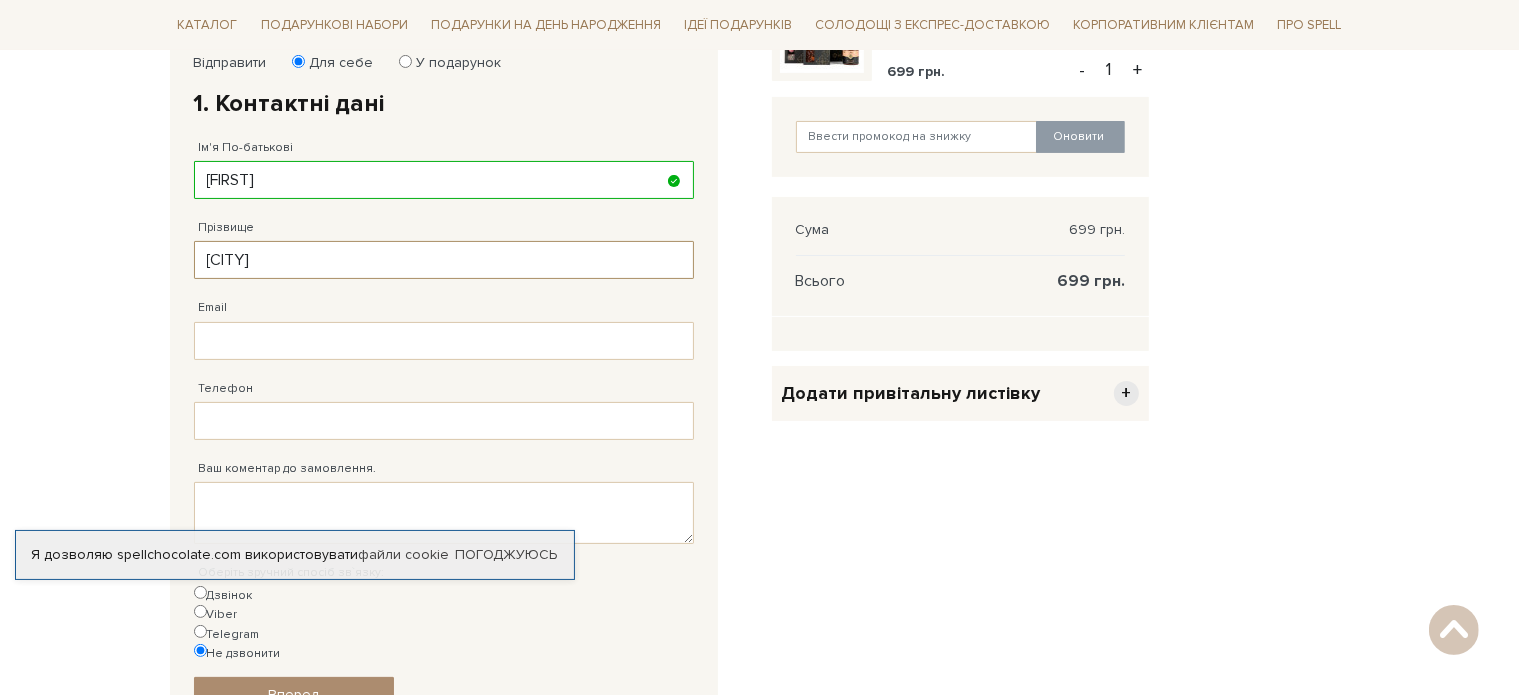 type on "[CITY]" 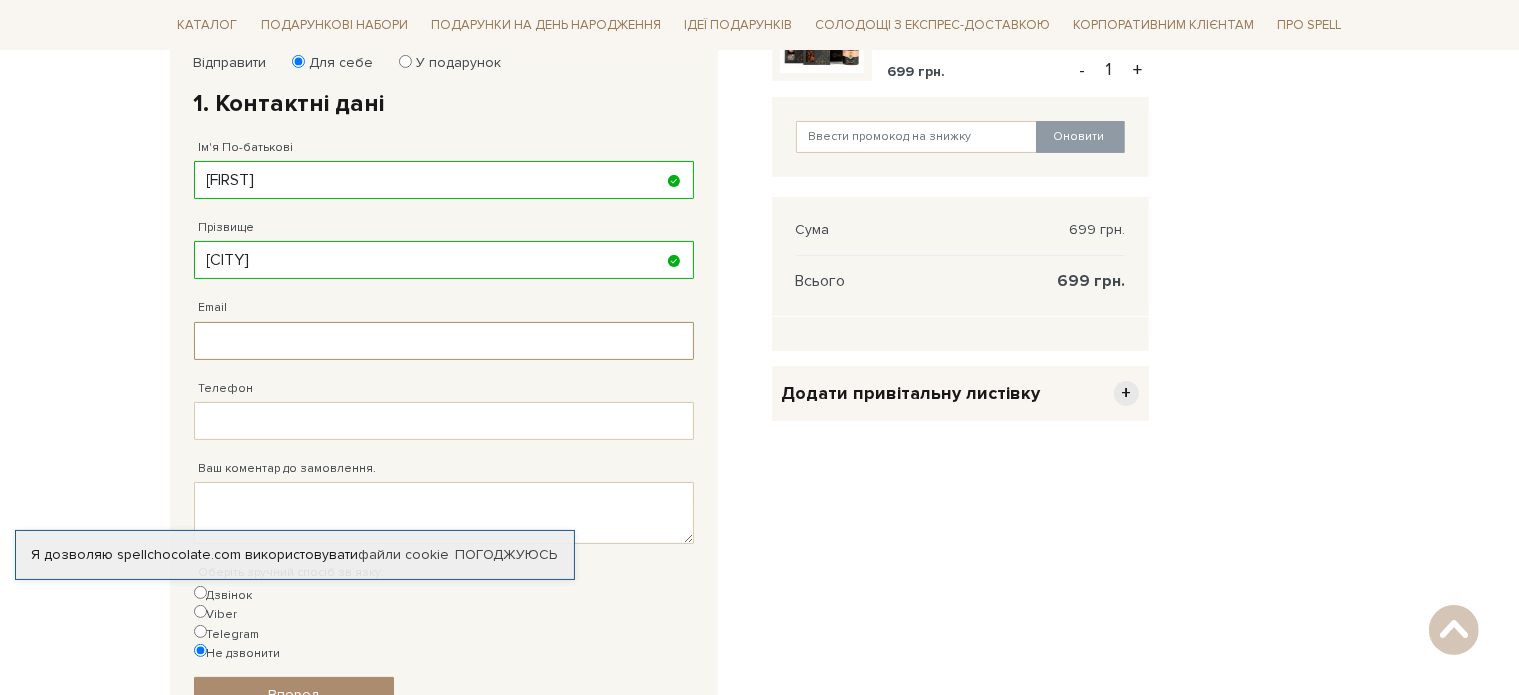click on "Email" at bounding box center [444, 341] 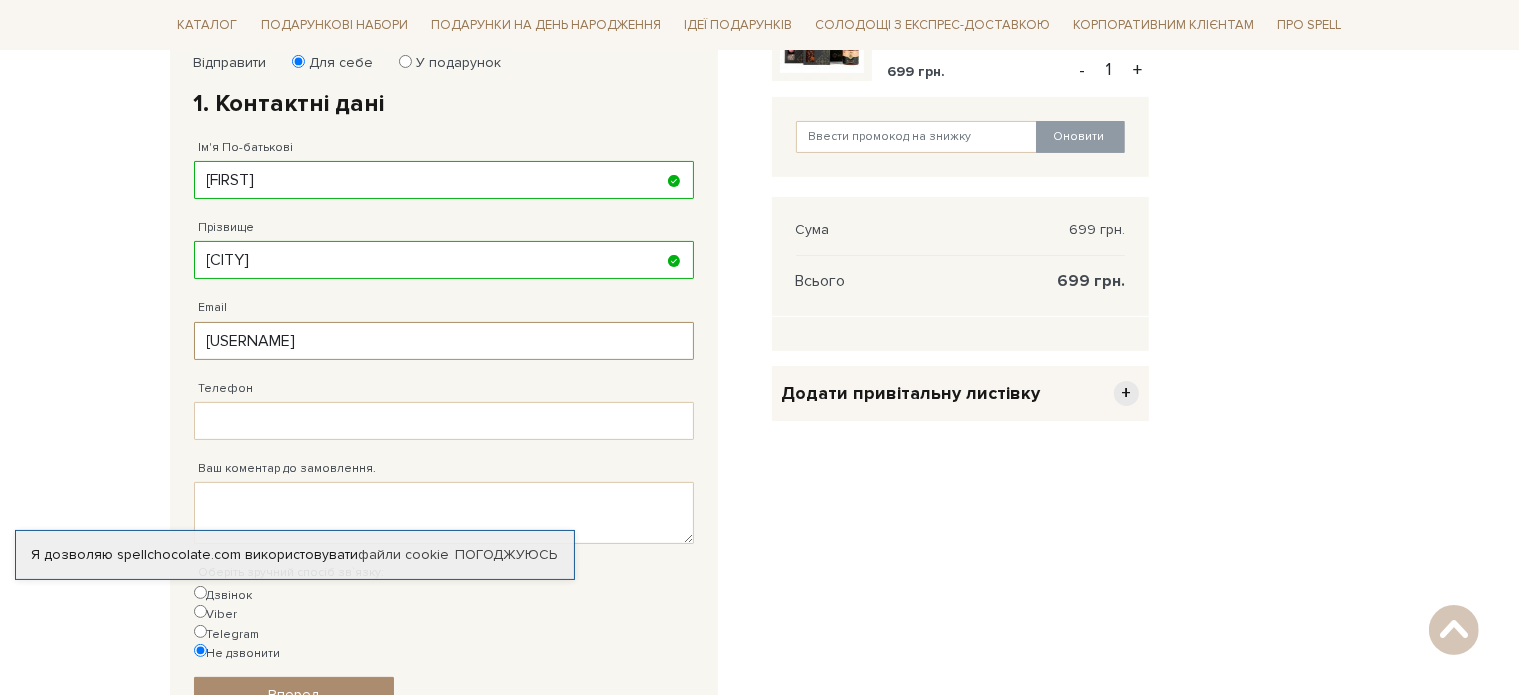 click on "[USERNAME]" at bounding box center [444, 341] 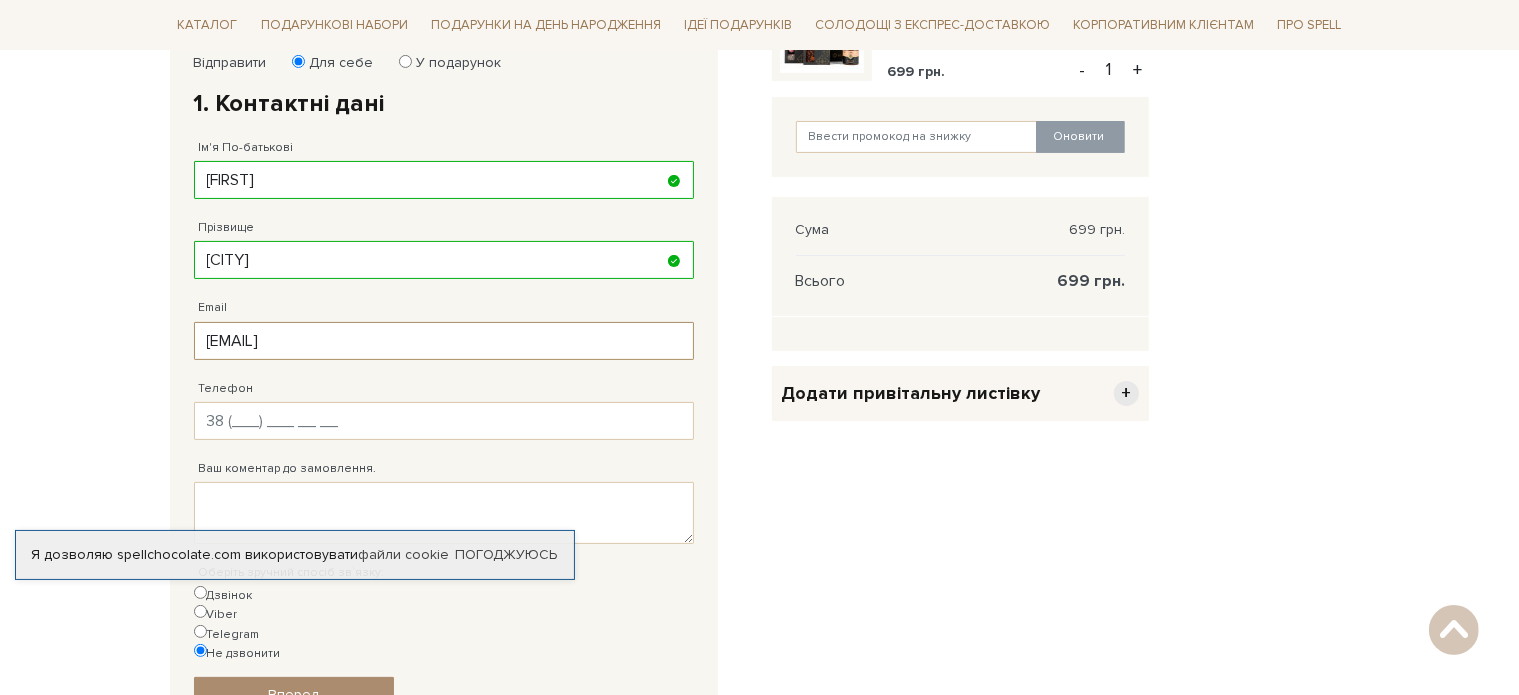 type on "[EMAIL]" 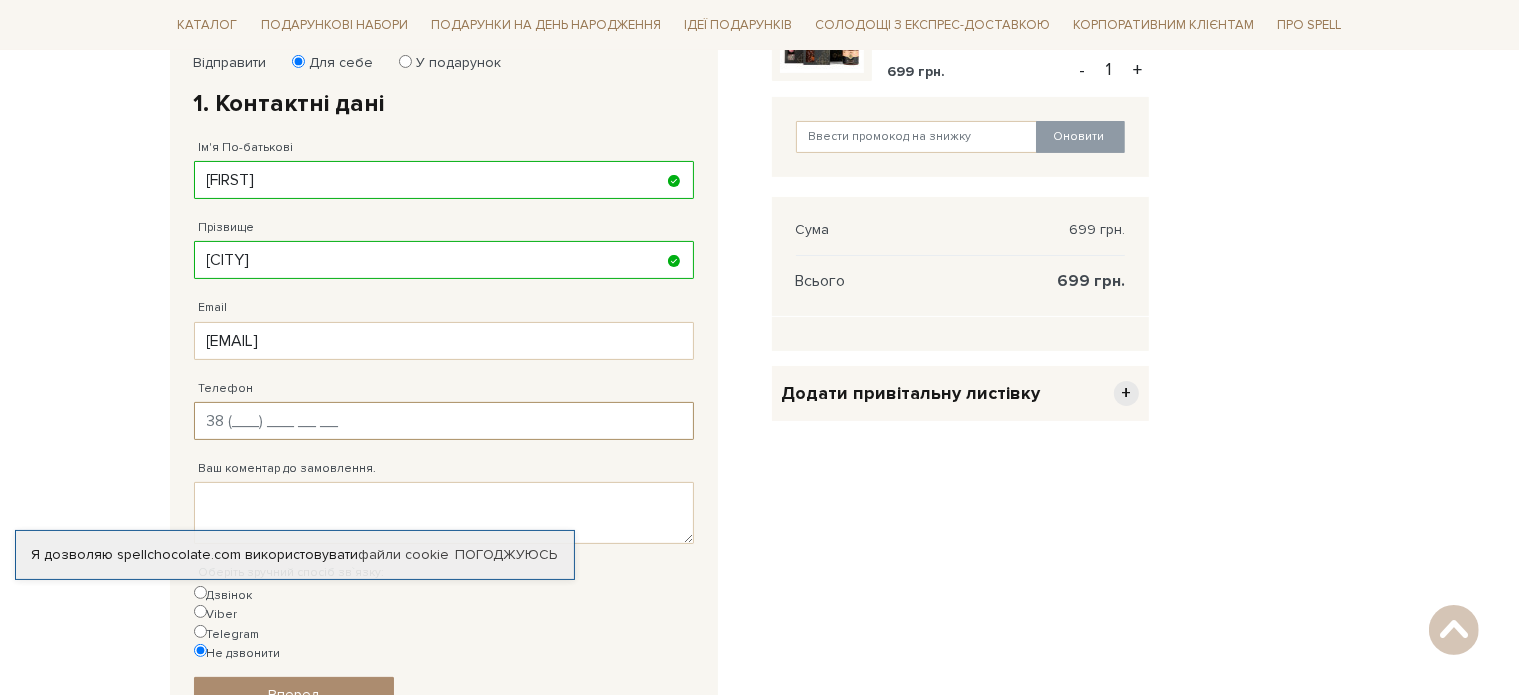 click on "Телефон" at bounding box center [444, 421] 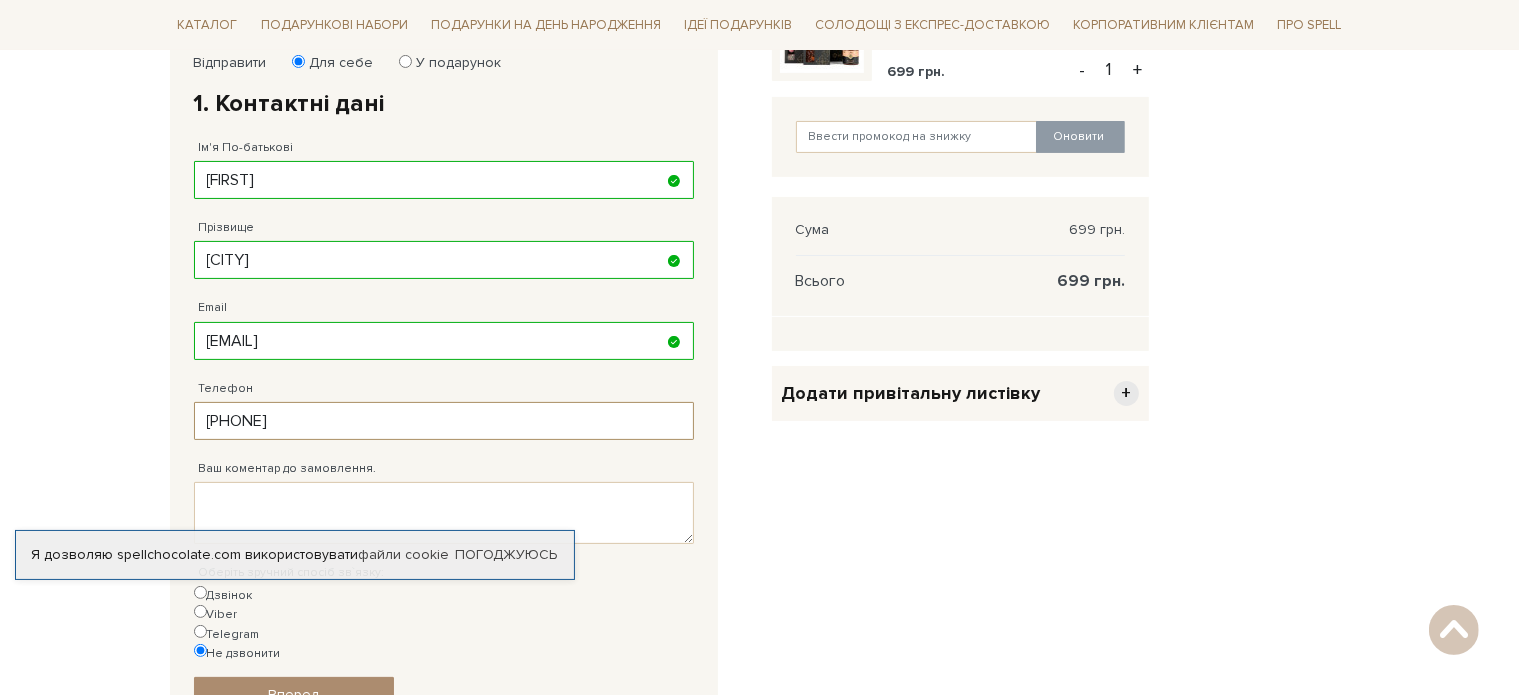 click on "[PHONE]" at bounding box center [444, 421] 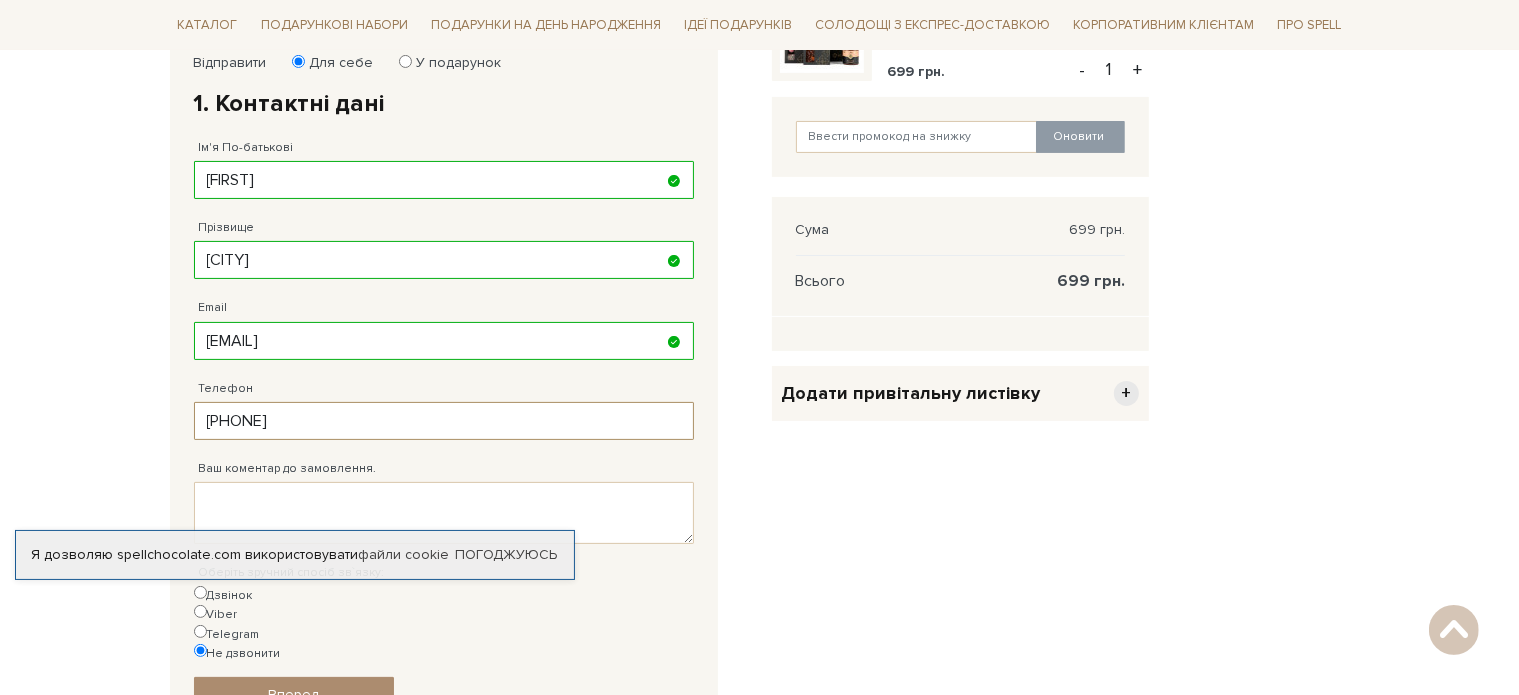 type on "[PHONE]" 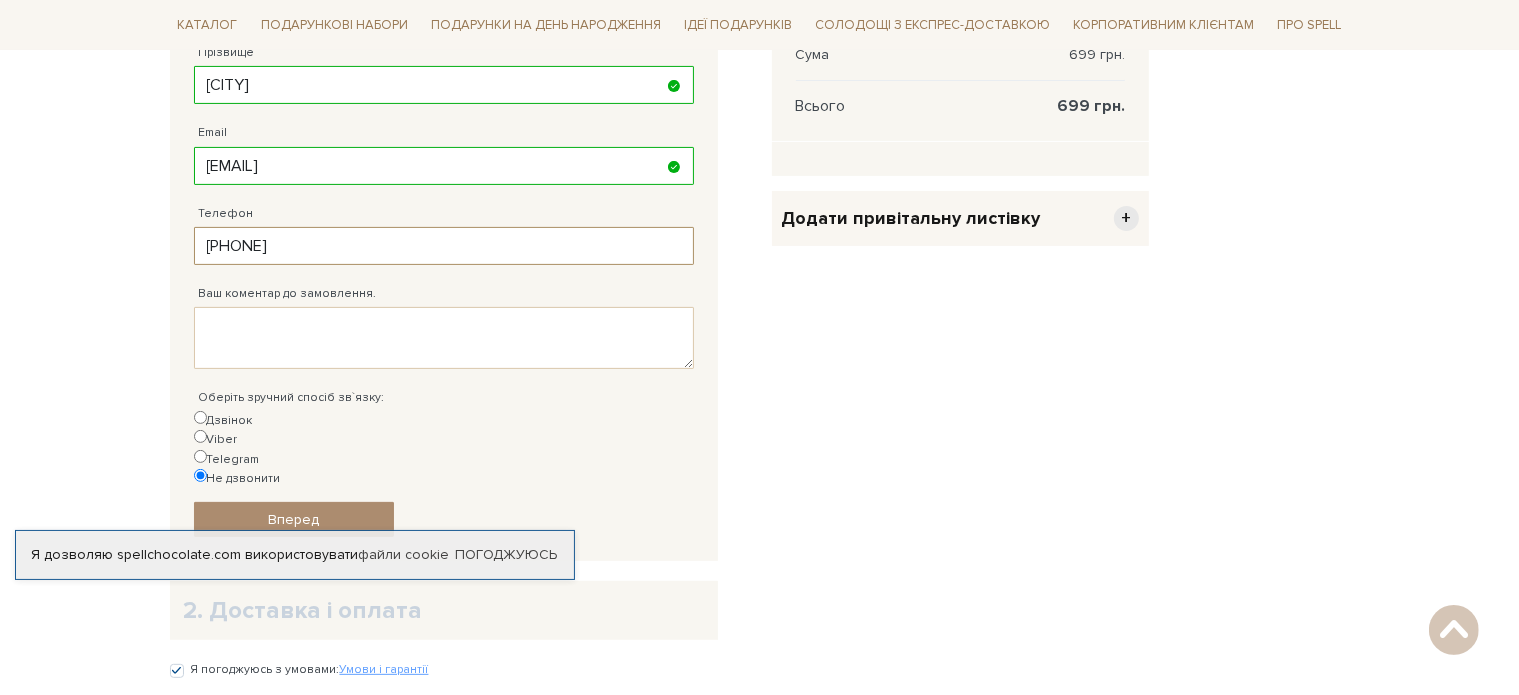 scroll, scrollTop: 536, scrollLeft: 0, axis: vertical 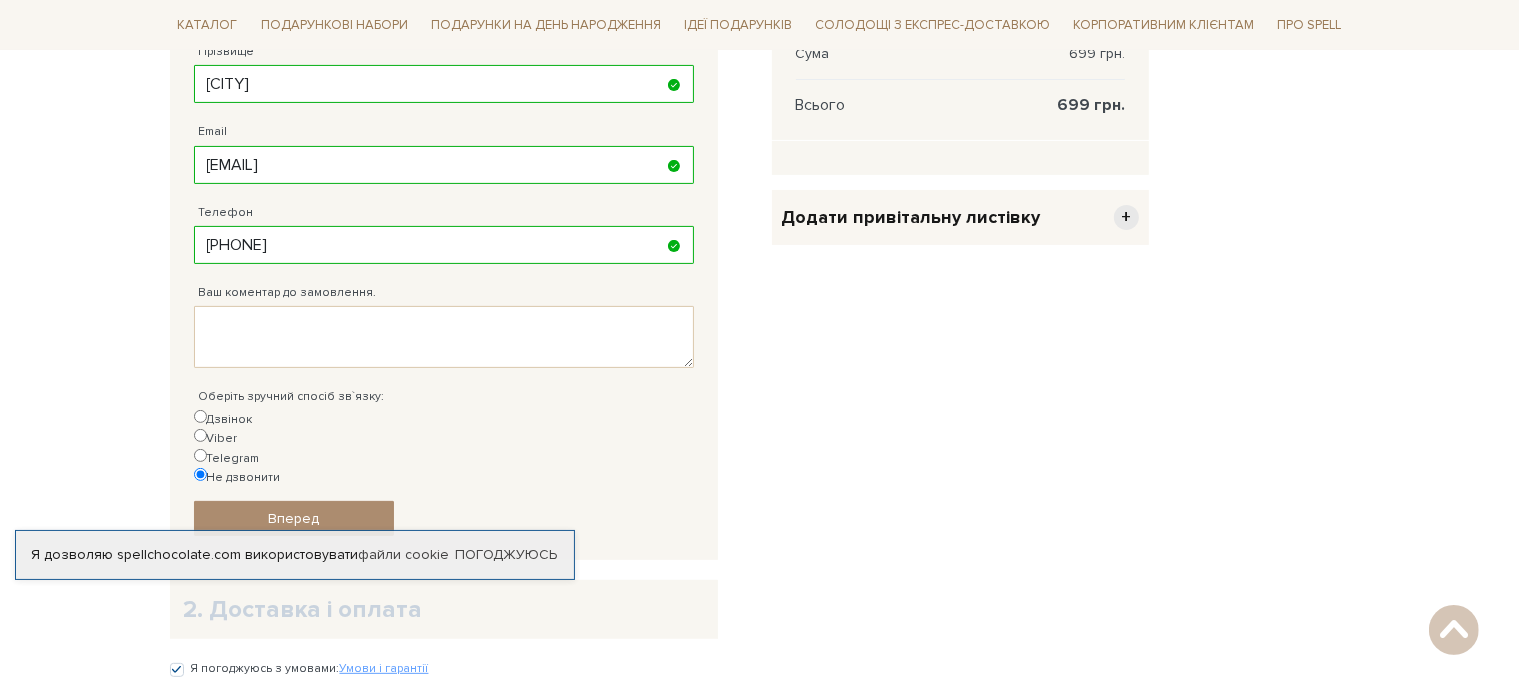 click on "Додати привітальну листівку
+" at bounding box center [960, 217] 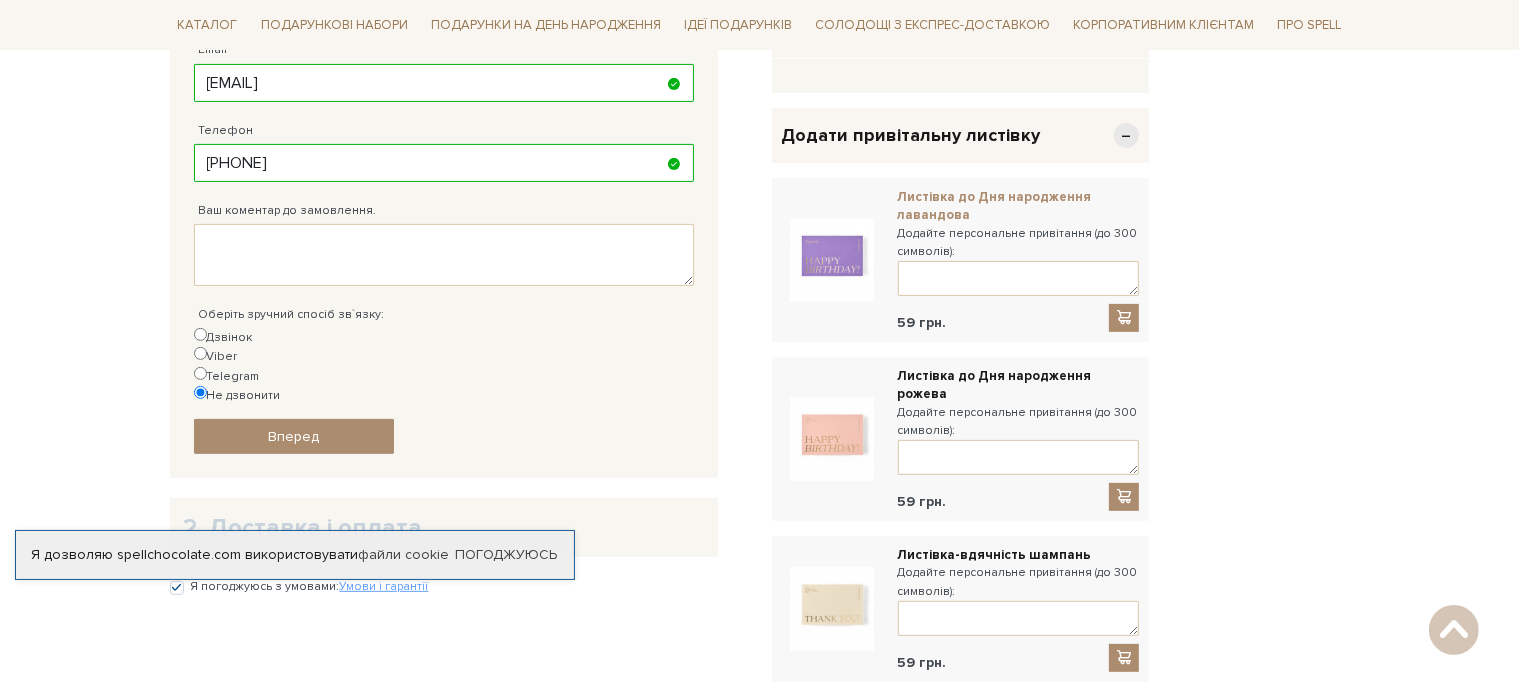 scroll, scrollTop: 624, scrollLeft: 0, axis: vertical 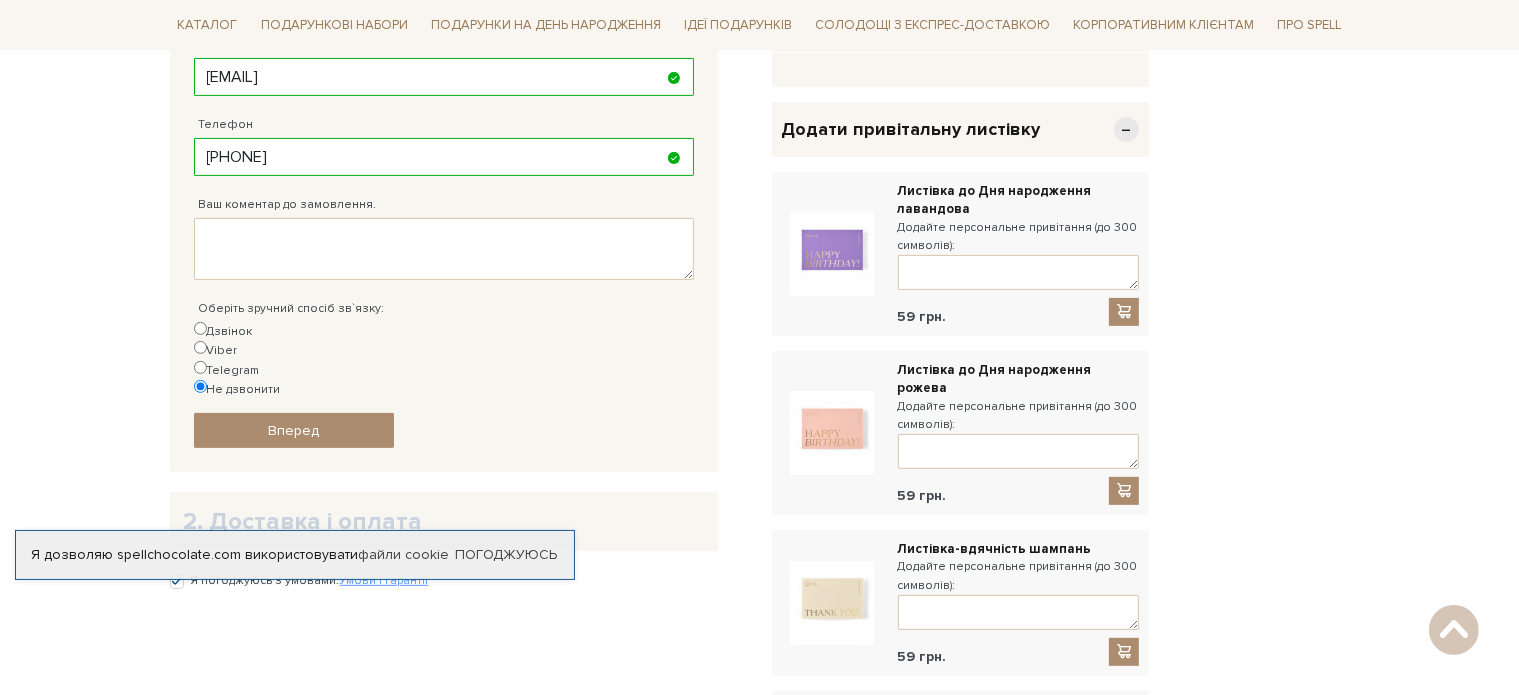click on "−" at bounding box center [1126, 129] 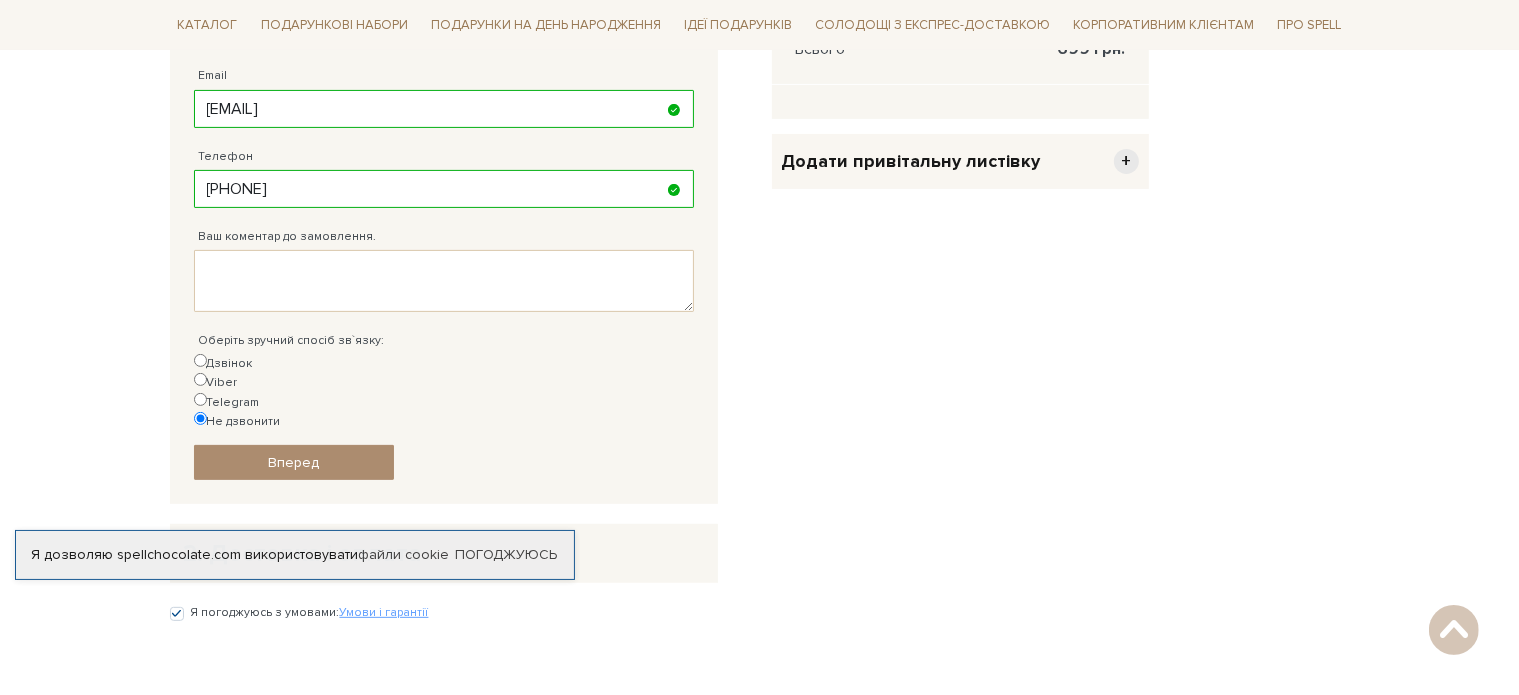 scroll, scrollTop: 603, scrollLeft: 0, axis: vertical 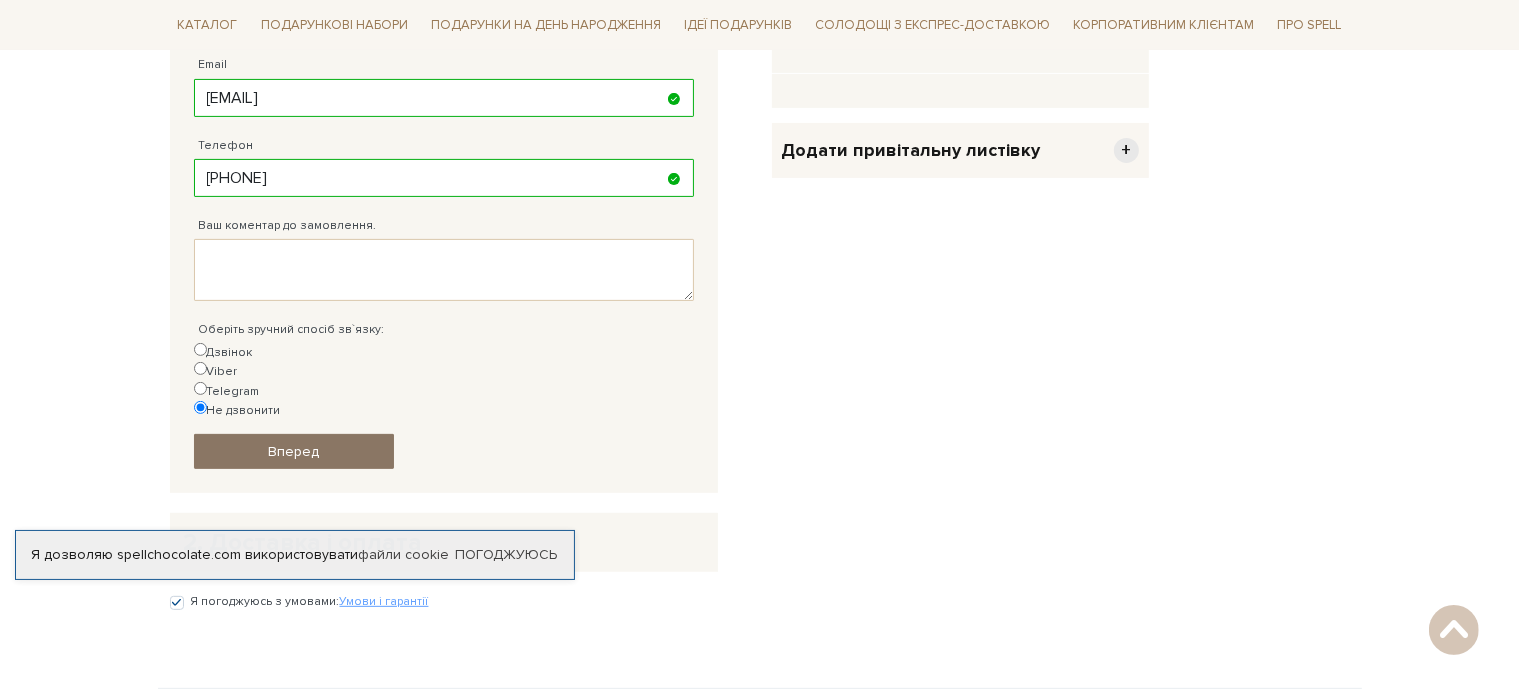click on "Вперед" at bounding box center (294, 451) 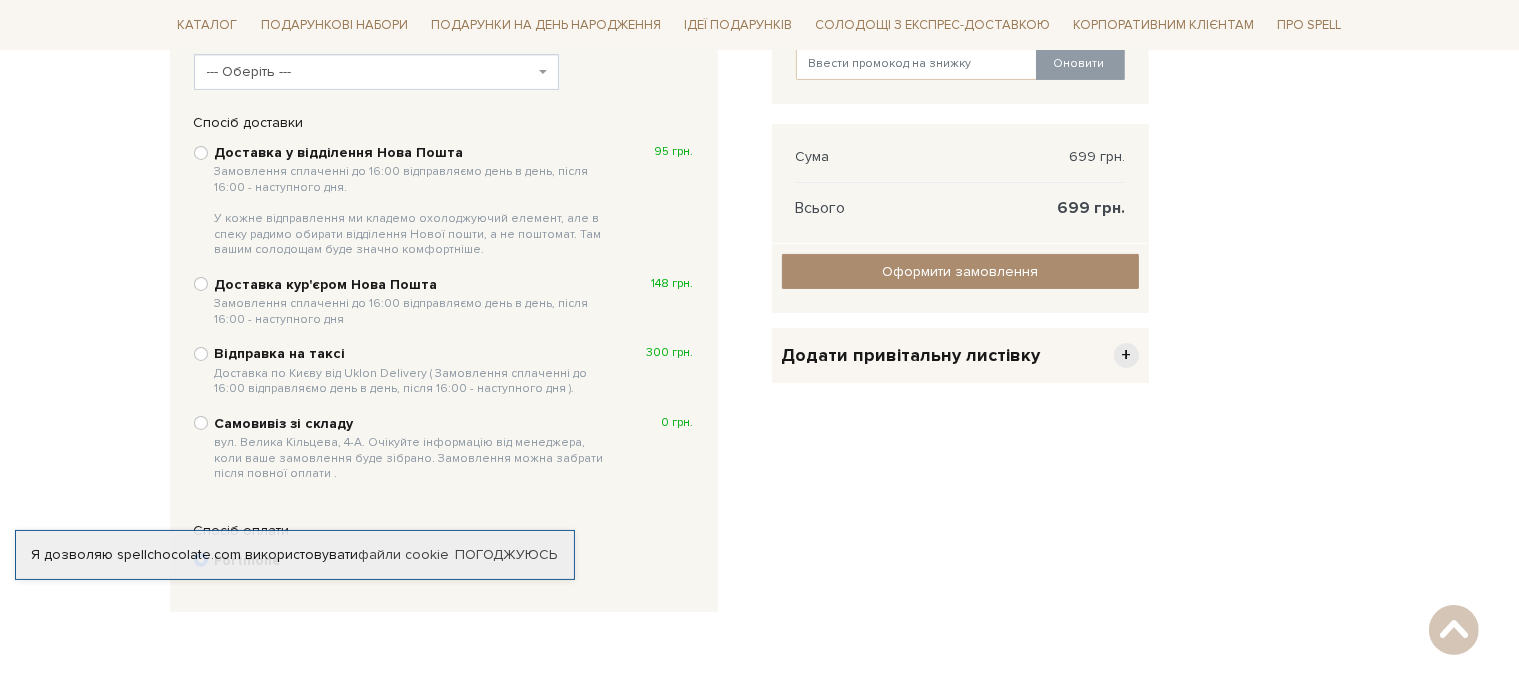 scroll, scrollTop: 444, scrollLeft: 0, axis: vertical 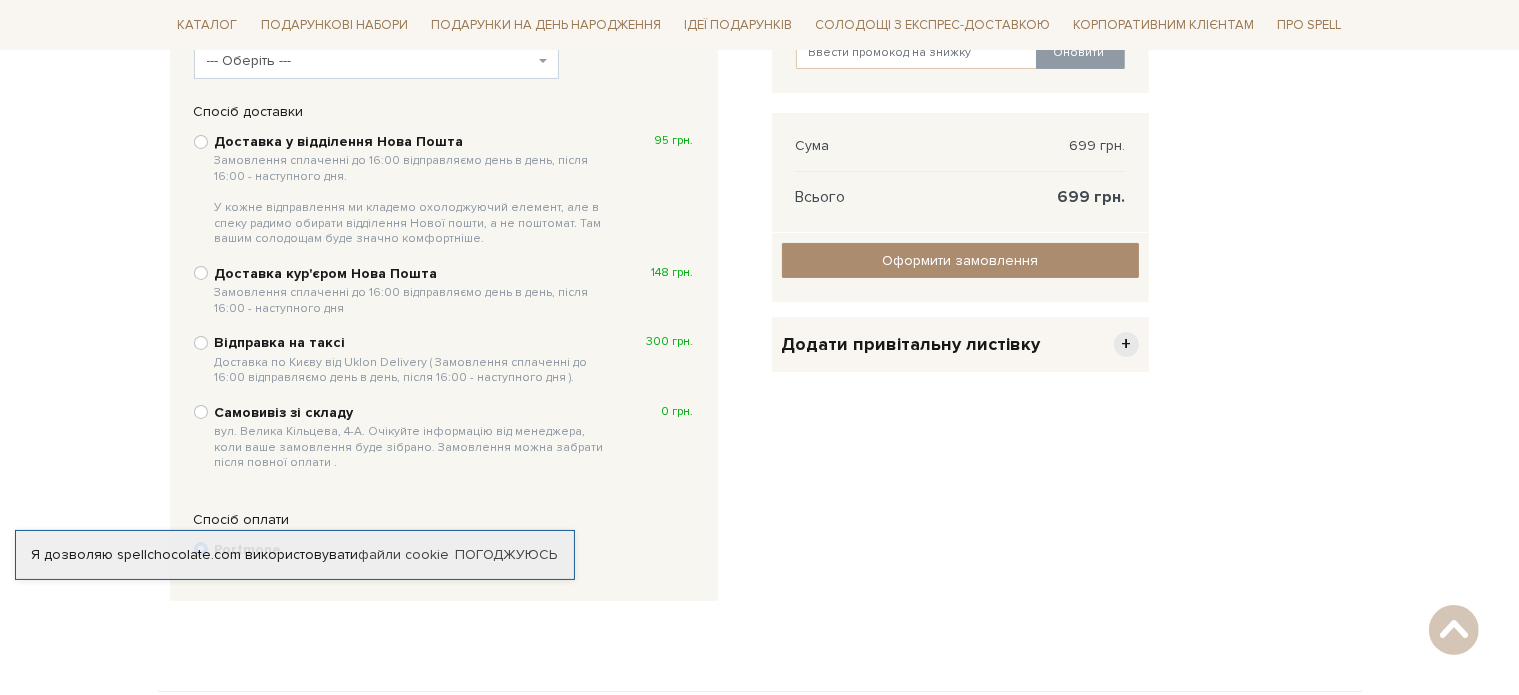click on "Доставка у відділення Нова Пошта                                                                             Замовлення сплаченні до 16:00 відправляємо день в день, після 16:00 - наступного дня.
У кожне відправлення ми кладемо охолоджуючий елемент, але в спеку радимо обирати відділення Нової пошти, а не поштомат. Там вашим солодощам буде значно комфортніше." at bounding box center [414, 190] 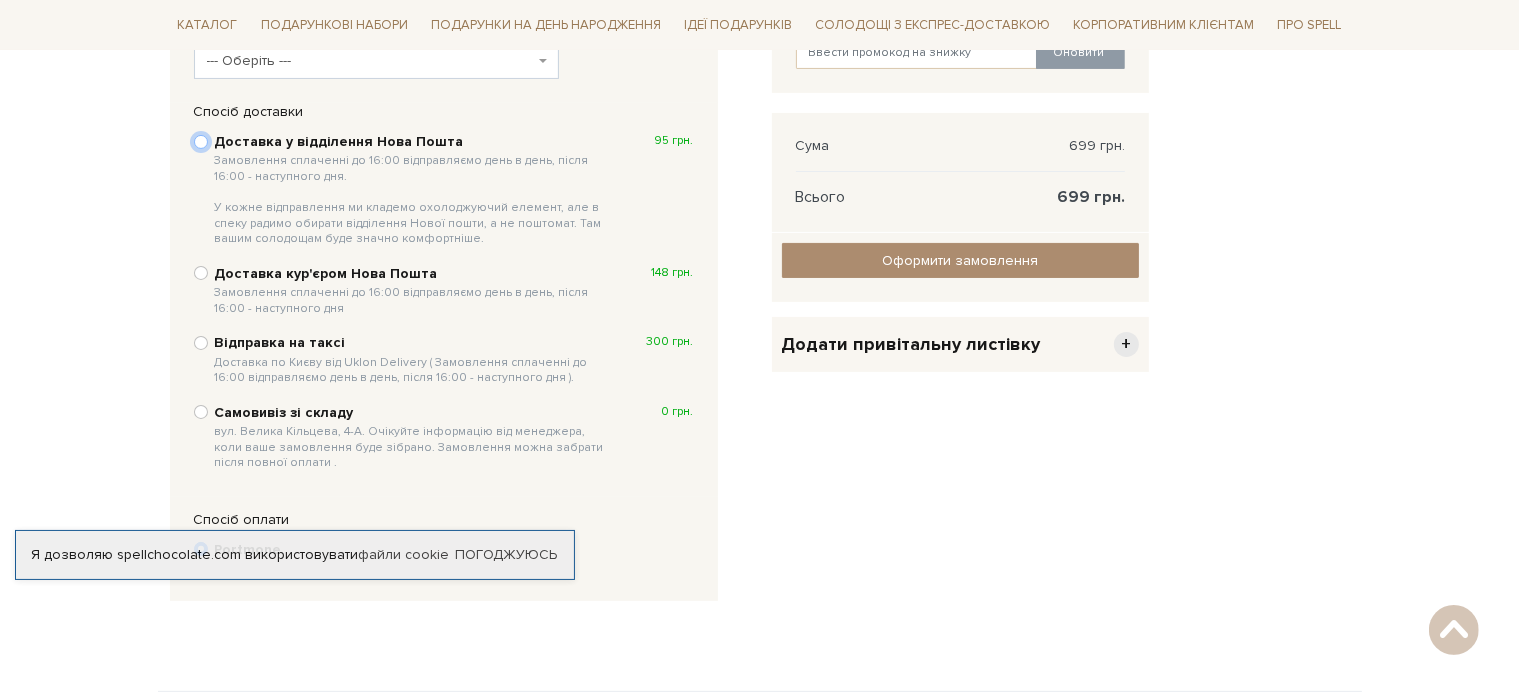 click on "Доставка у відділення Нова Пошта                                                                             Замовлення сплаченні до 16:00 відправляємо день в день, після 16:00 - наступного дня.
У кожне відправлення ми кладемо охолоджуючий елемент, але в спеку радимо обирати відділення Нової пошти, а не поштомат. Там вашим солодощам буде значно комфортніше.
95 грн." at bounding box center (201, 142) 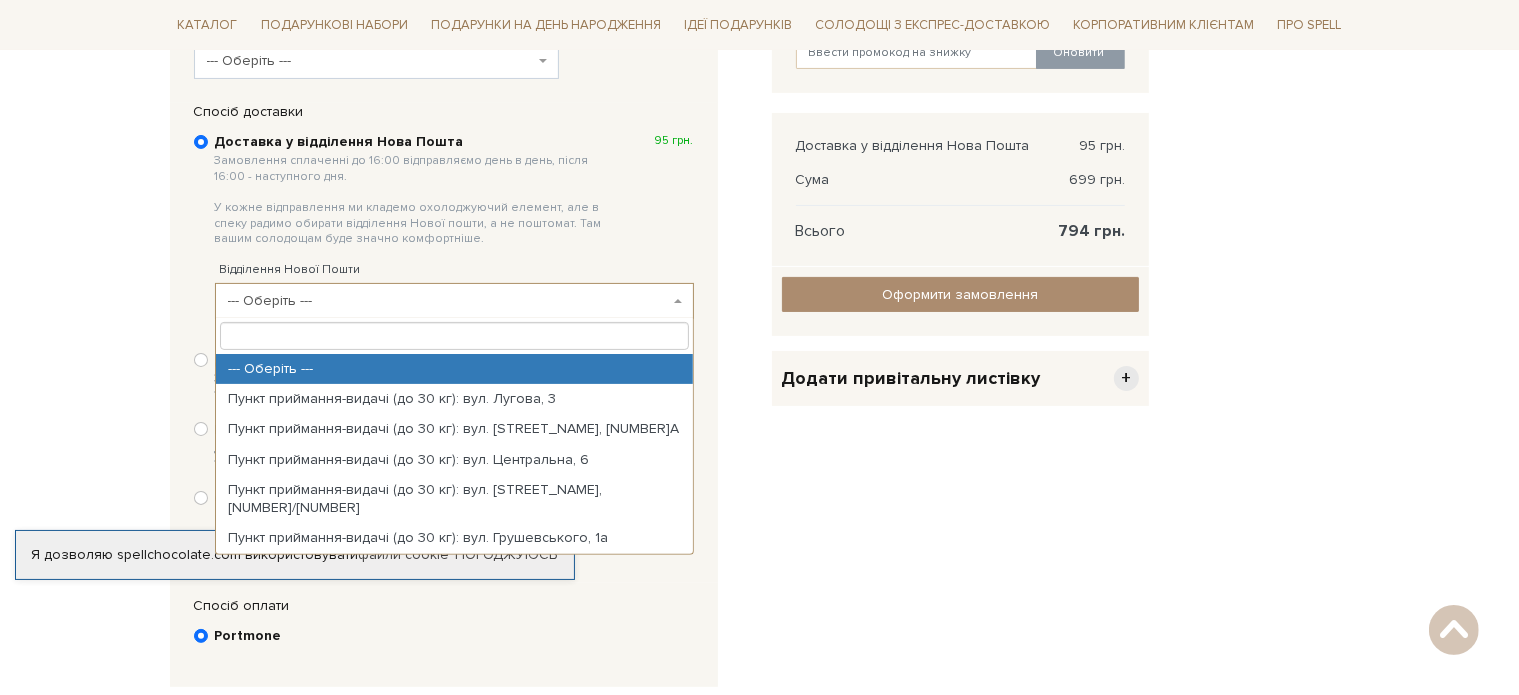 click on "--- Оберіть ---" at bounding box center [454, 301] 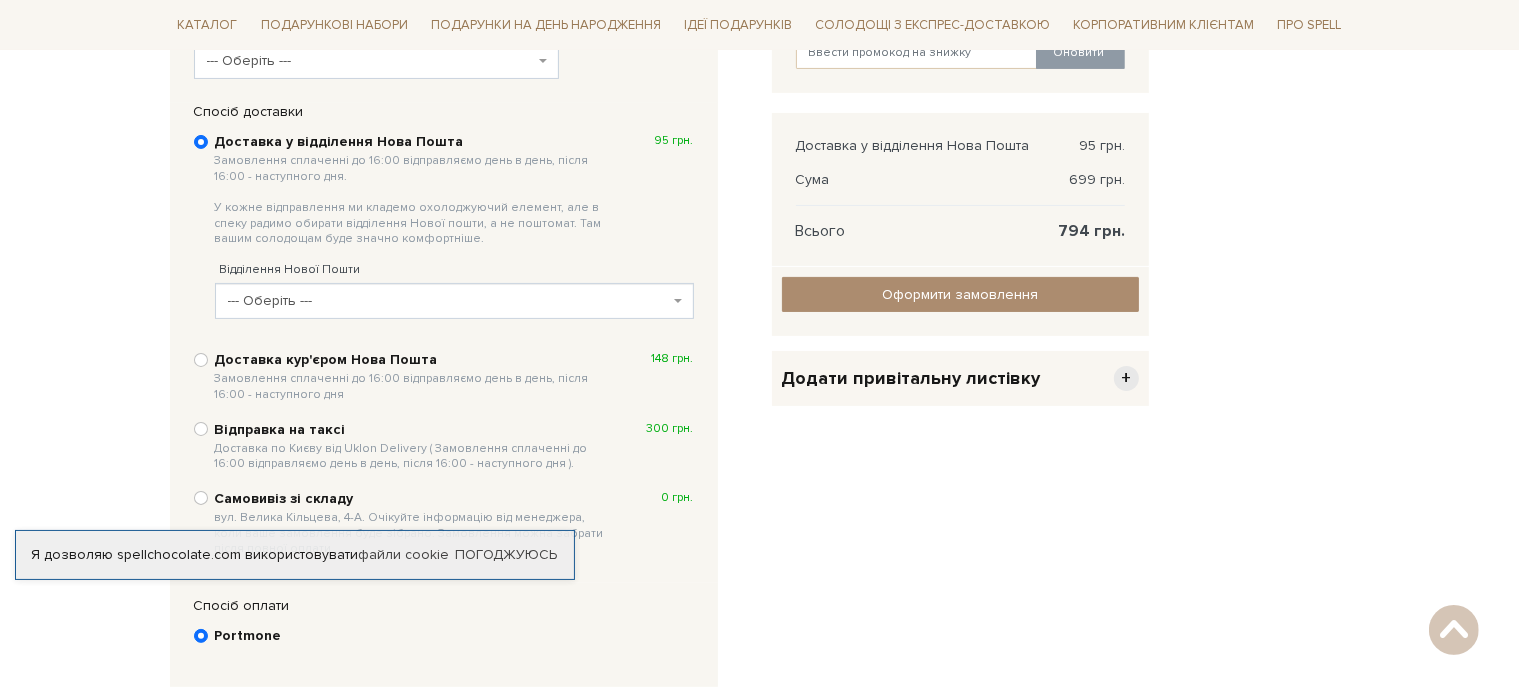 click on "Замовлення сплаченні до 16:00 відправляємо день в день, після 16:00 - наступного дня.
У кожне відправлення ми кладемо охолоджуючий елемент, але в спеку радимо обирати відділення Нової пошти, а не поштомат. Там вашим солодощам буде значно комфортніше." at bounding box center (414, 200) 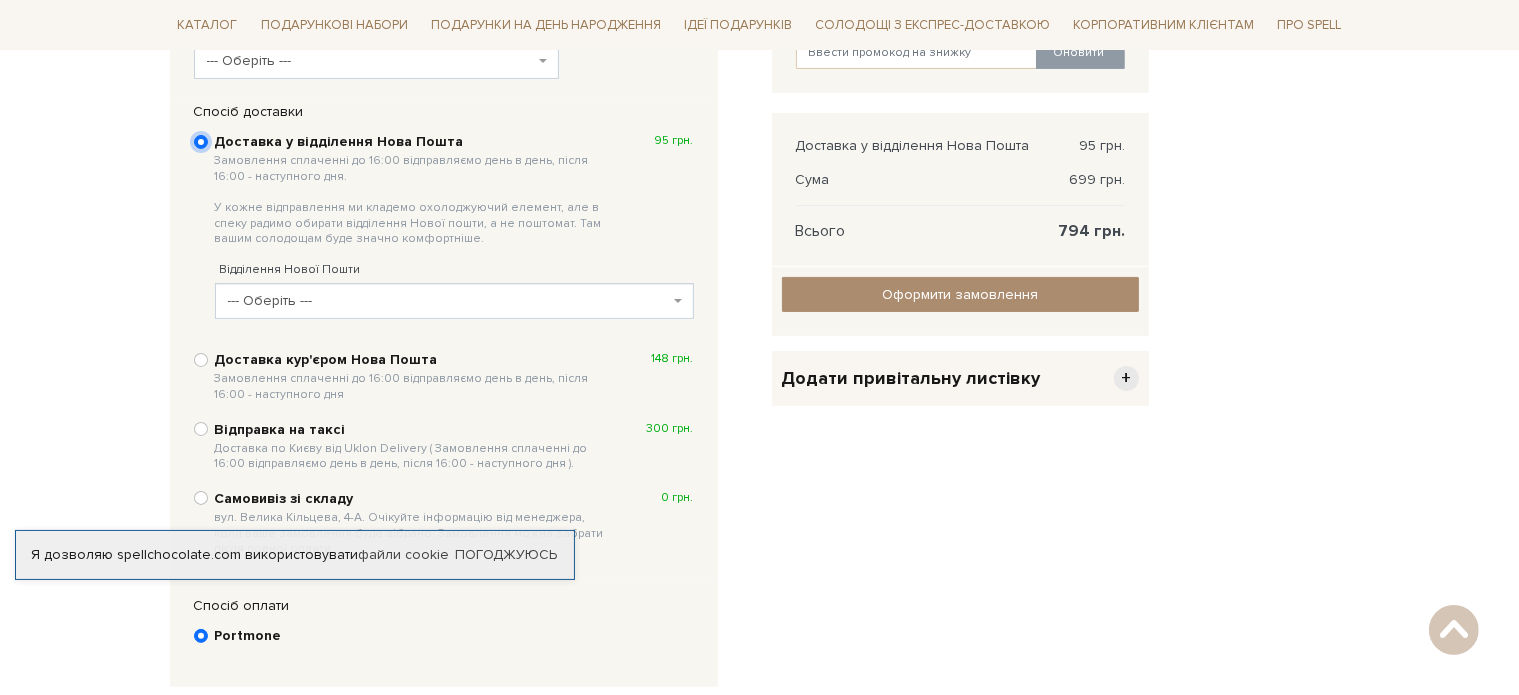 click on "Доставка у відділення Нова Пошта                                                                             Замовлення сплаченні до 16:00 відправляємо день в день, після 16:00 - наступного дня.
У кожне відправлення ми кладемо охолоджуючий елемент, але в спеку радимо обирати відділення Нової пошти, а не поштомат. Там вашим солодощам буде значно комфортніше.
95 грн." at bounding box center (201, 142) 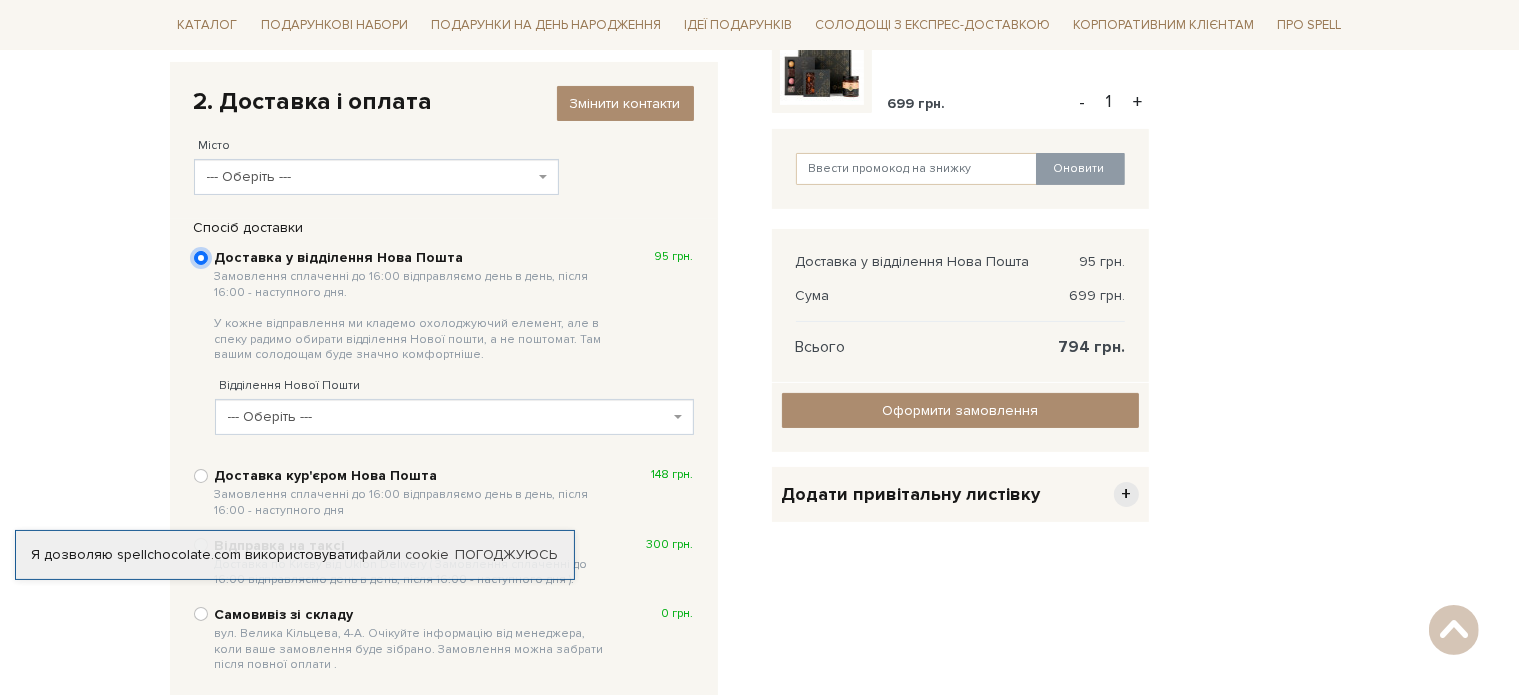 scroll, scrollTop: 318, scrollLeft: 0, axis: vertical 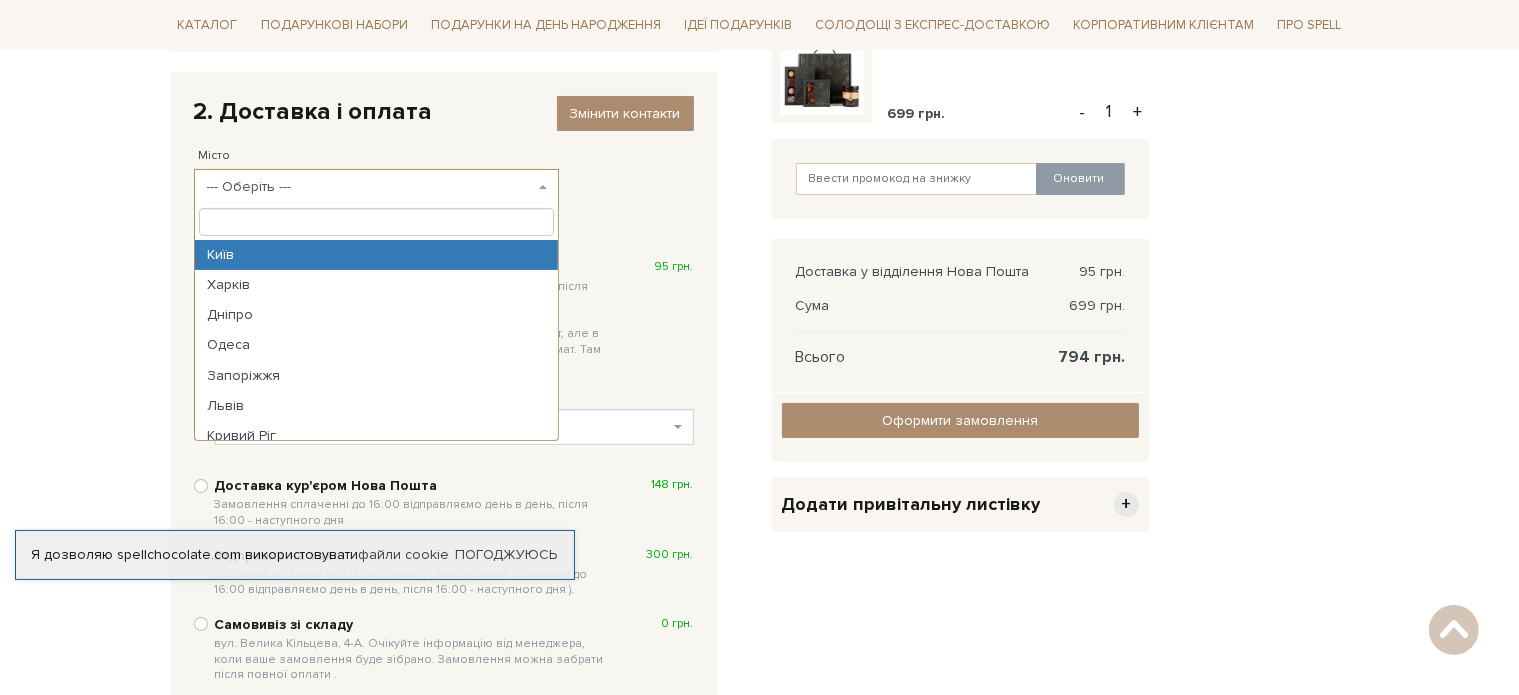 click on "--- Оберіть ---" at bounding box center (370, 187) 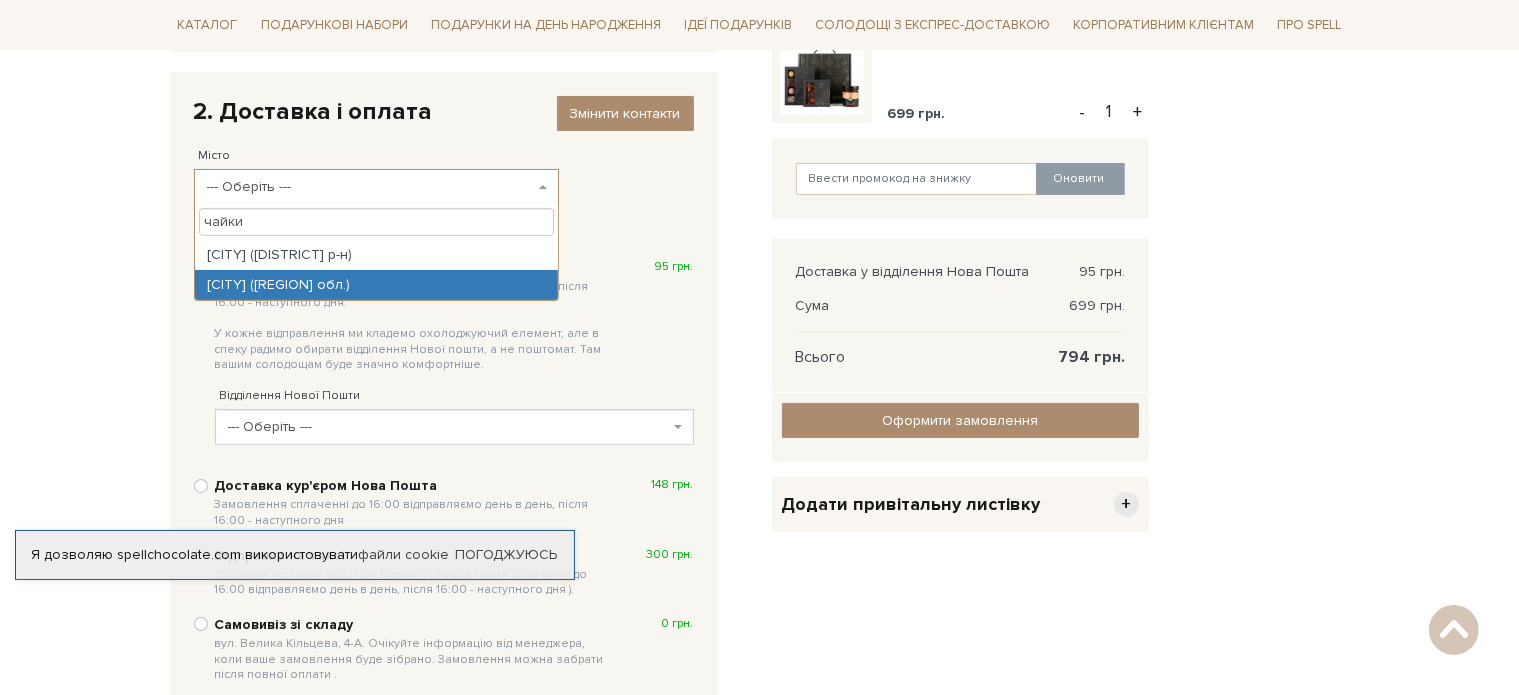 type on "чайки" 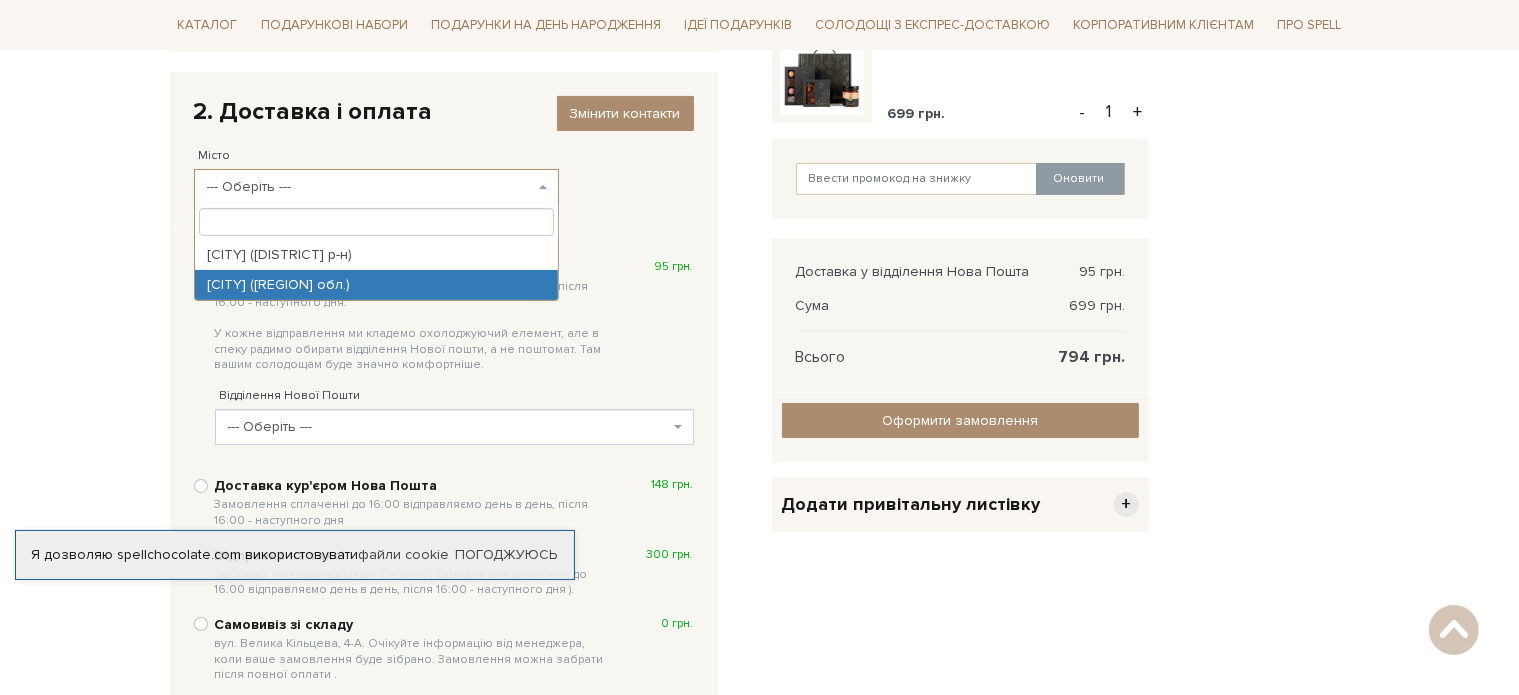 select on "[CITY] ([REGION] обл.)" 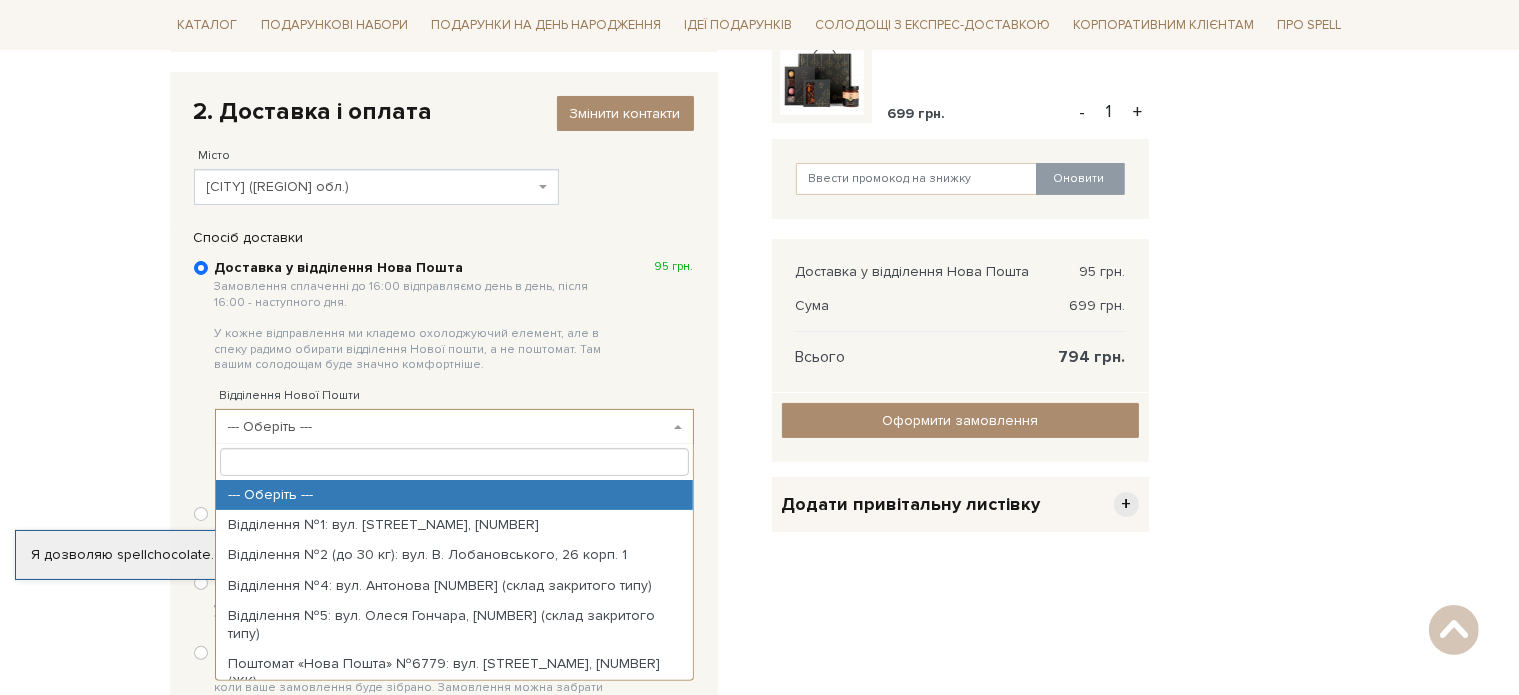 click on "--- Оберіть ---" at bounding box center [448, 427] 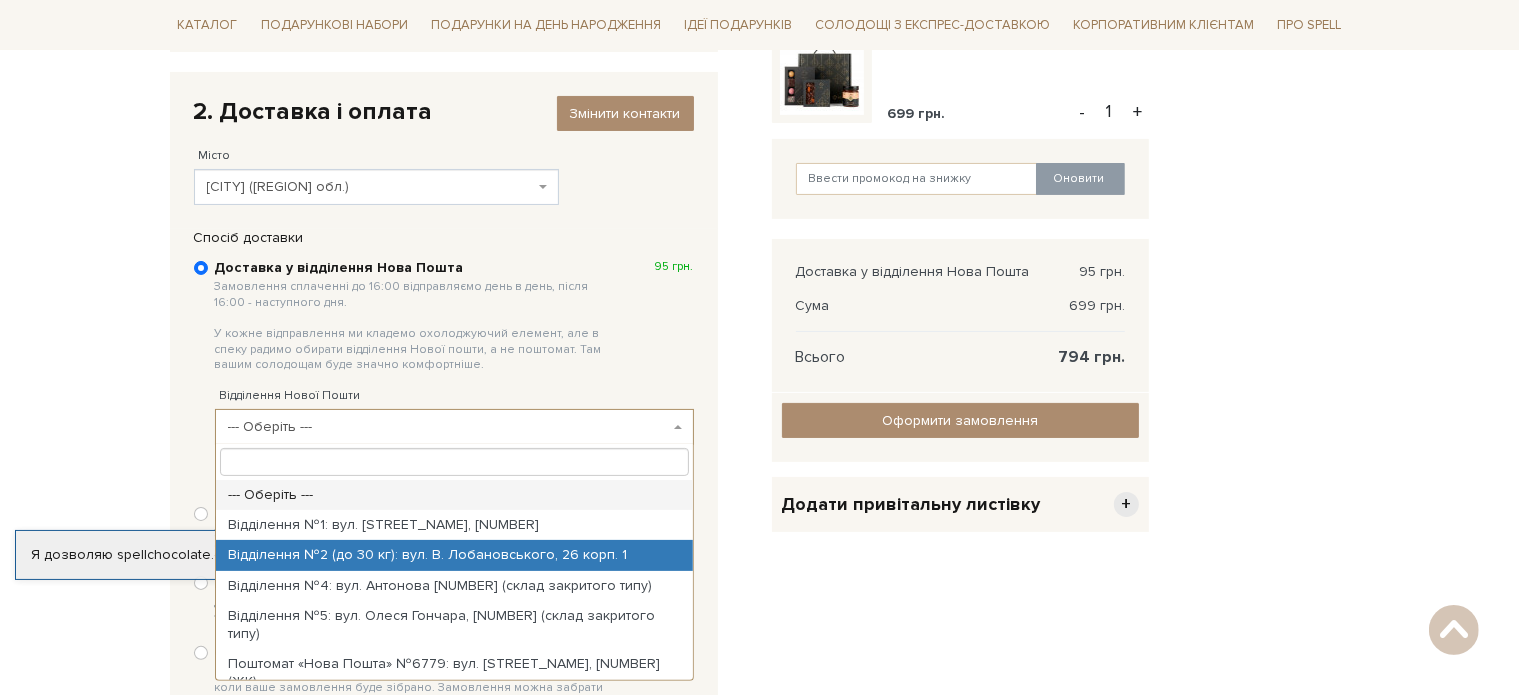 select on "Відділення №2 (до 30 кг): вул. В. Лобановського, 26 корп. 1" 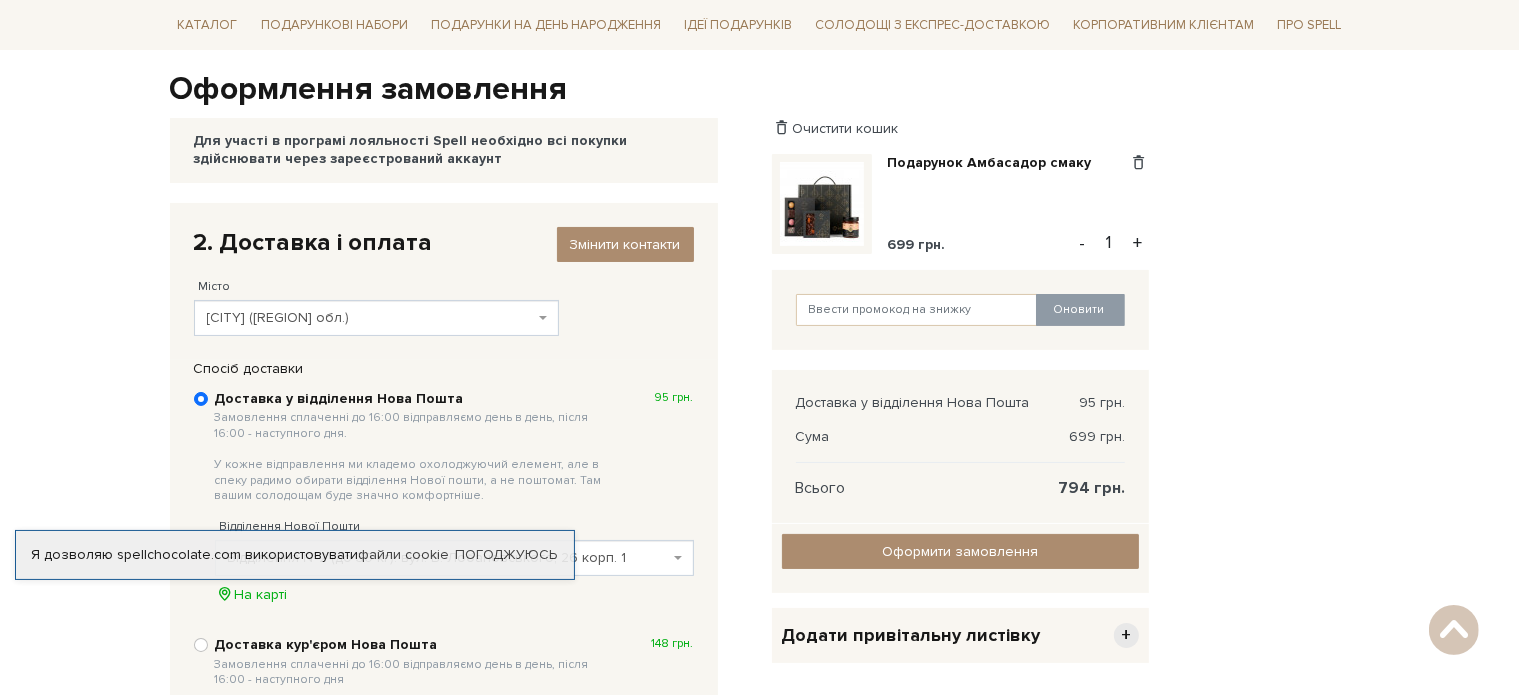 scroll, scrollTop: 188, scrollLeft: 0, axis: vertical 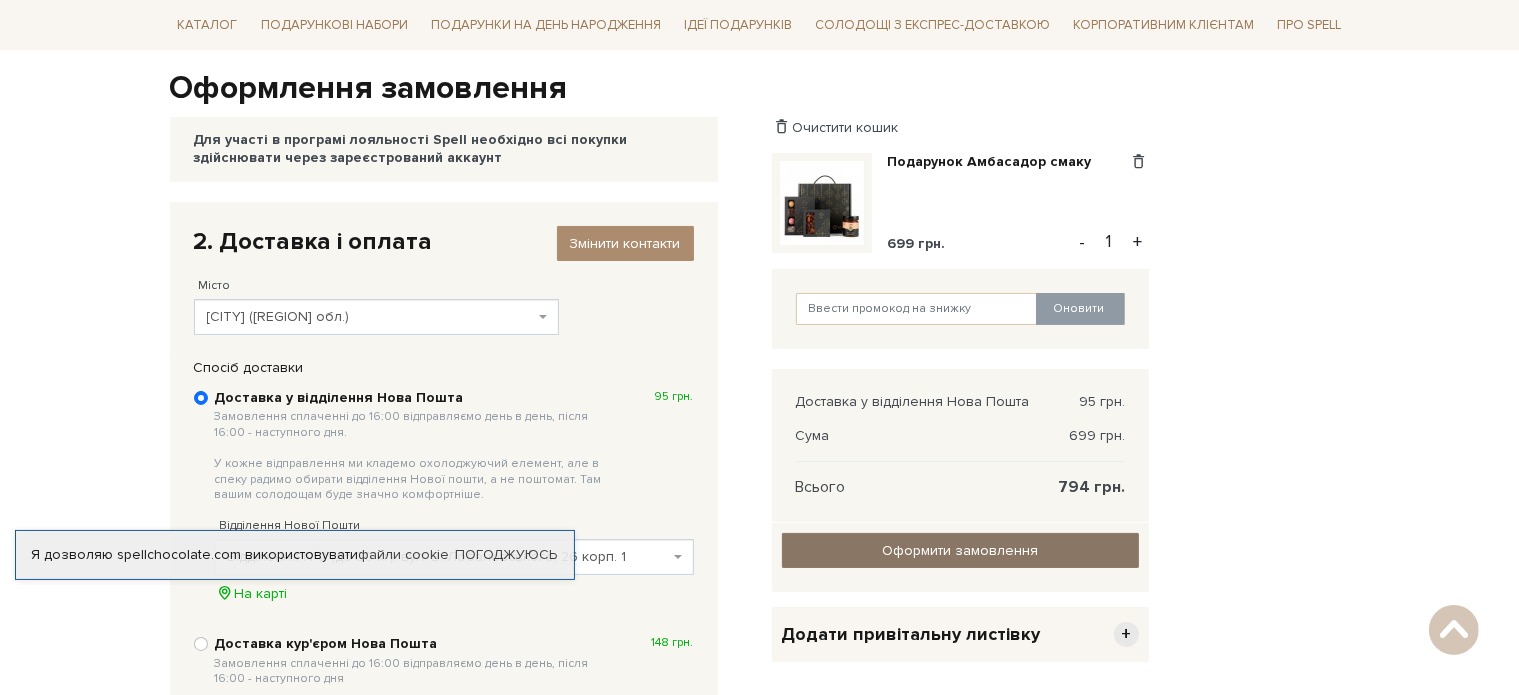 click on "Оформити замовлення" at bounding box center [960, 550] 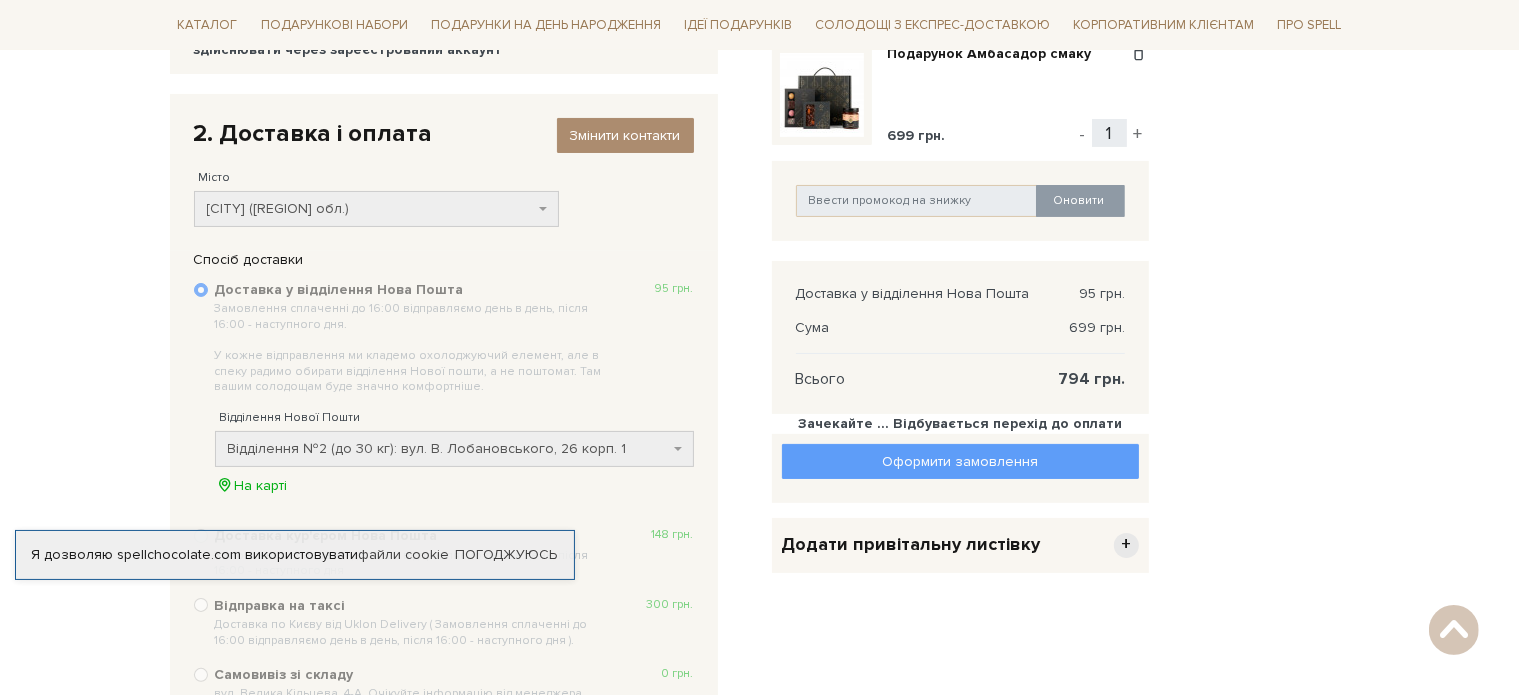 scroll, scrollTop: 298, scrollLeft: 0, axis: vertical 